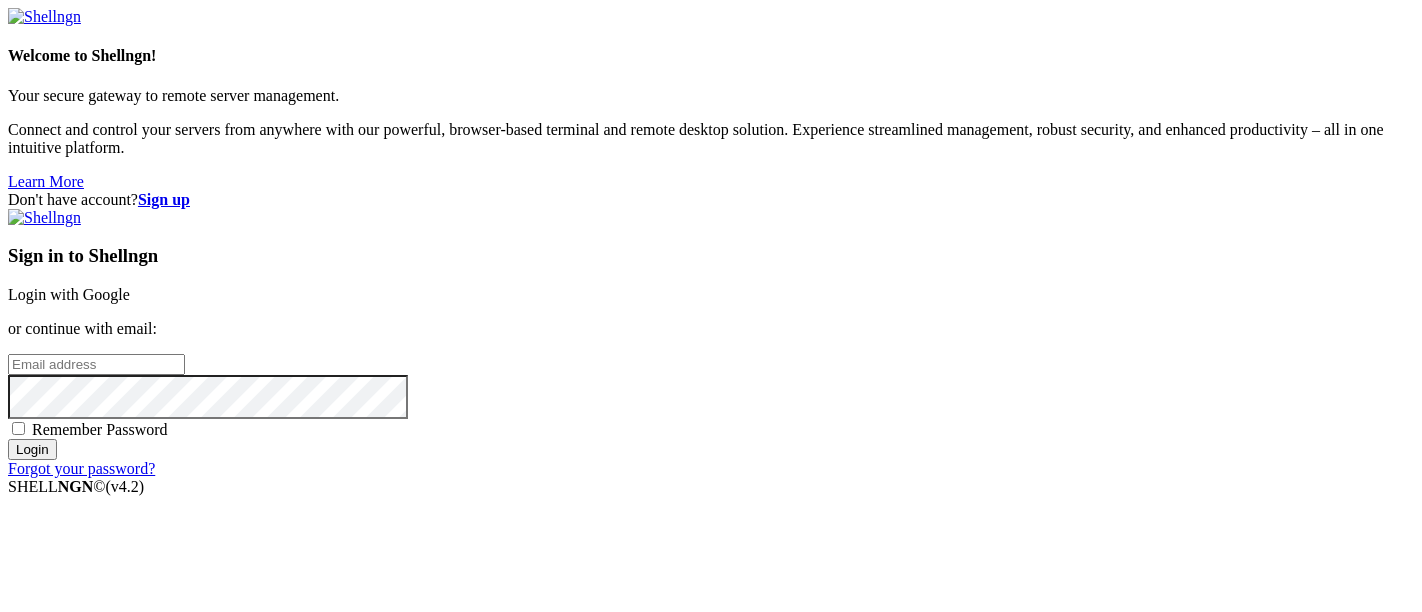 scroll, scrollTop: 0, scrollLeft: 0, axis: both 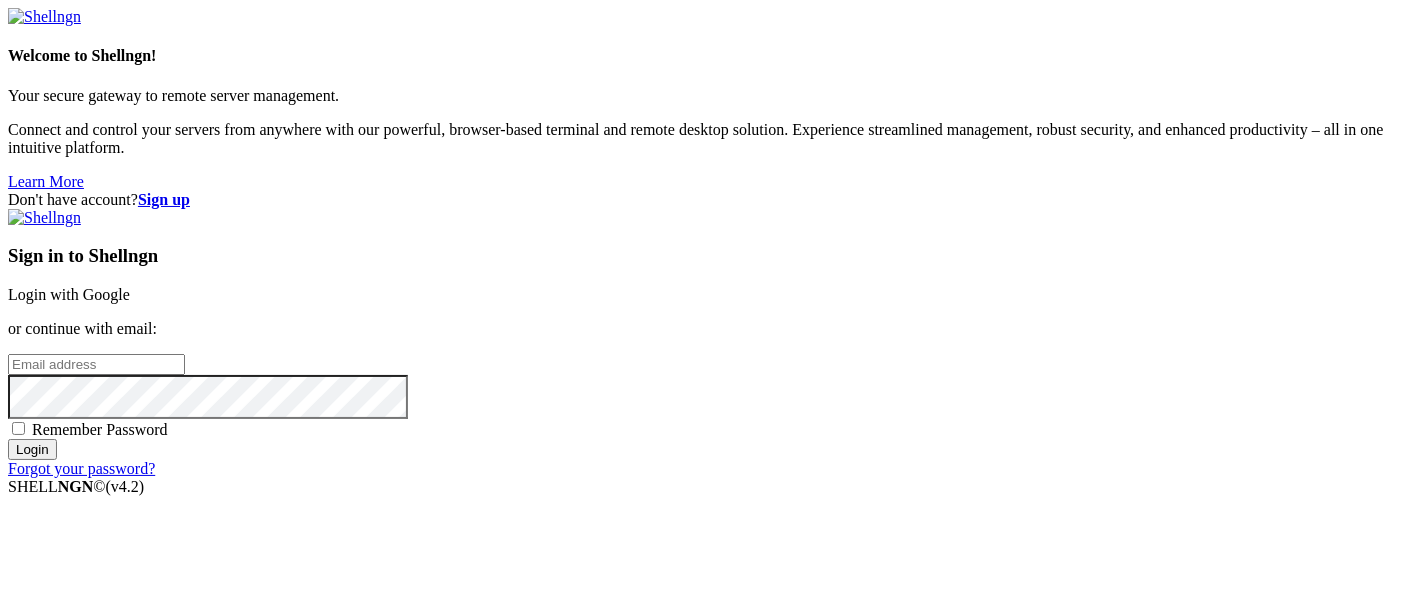 click on "Login with Google" at bounding box center [69, 294] 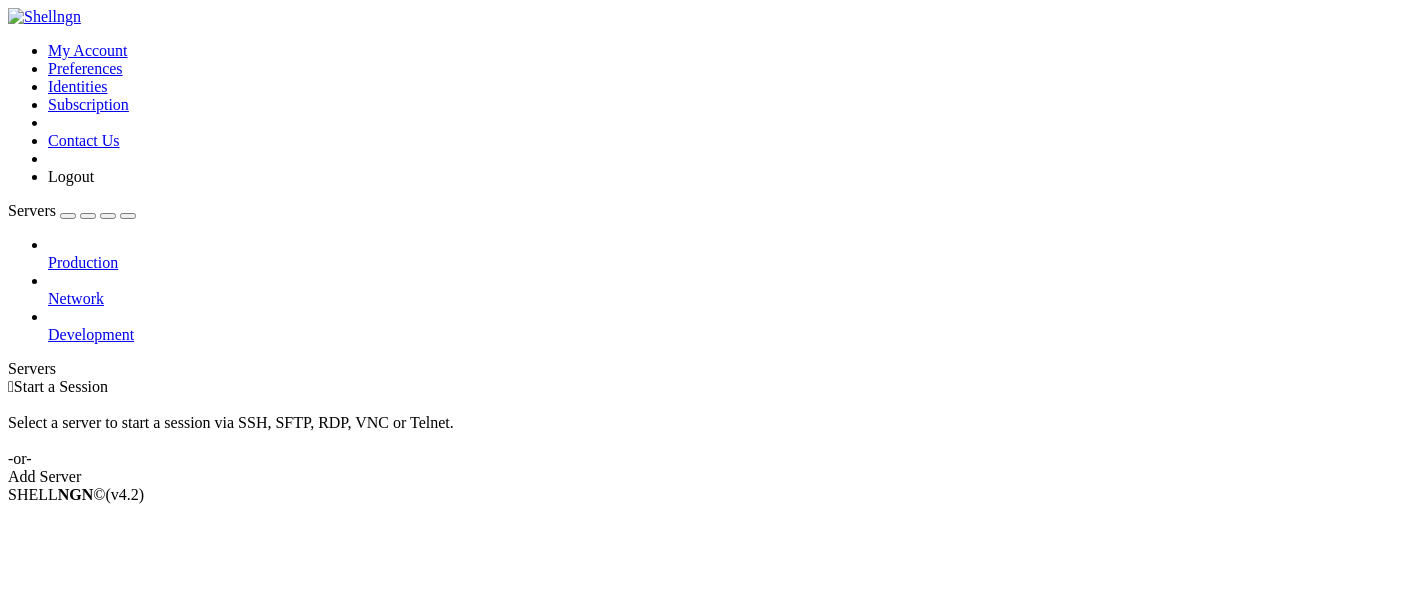 click on "Add Server" at bounding box center (711, 477) 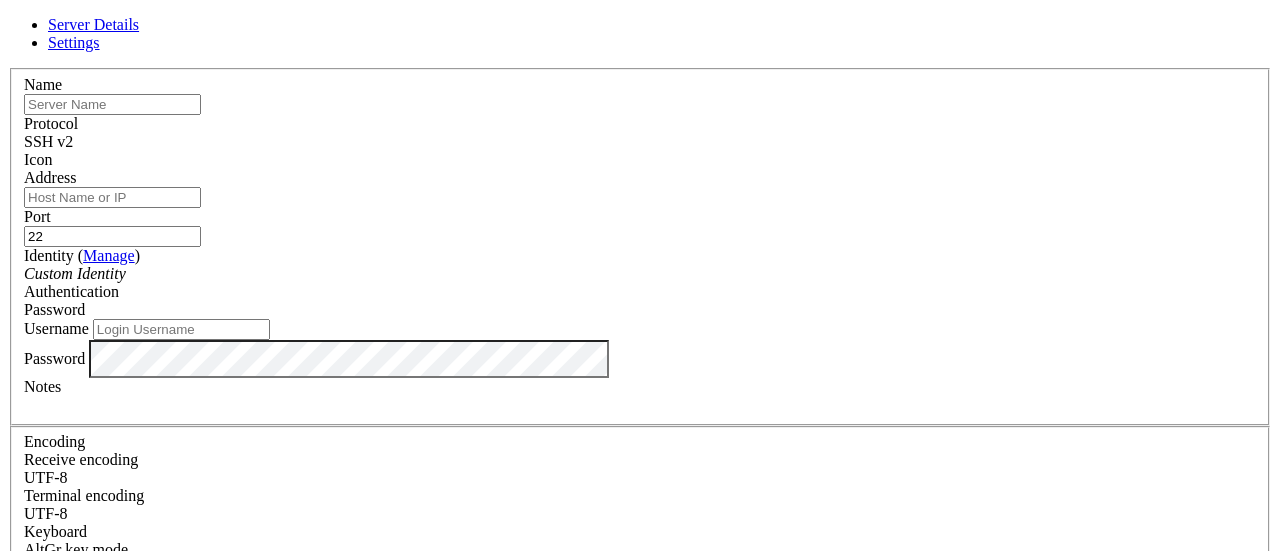 click at bounding box center [112, 104] 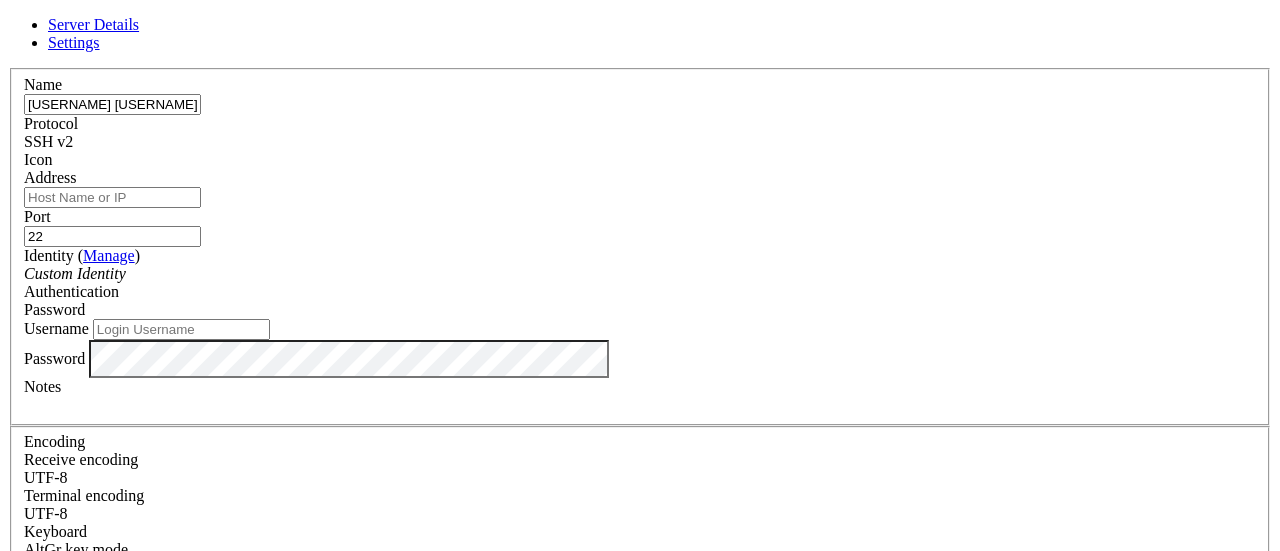 type on "[USERNAME] [USERNAME]" 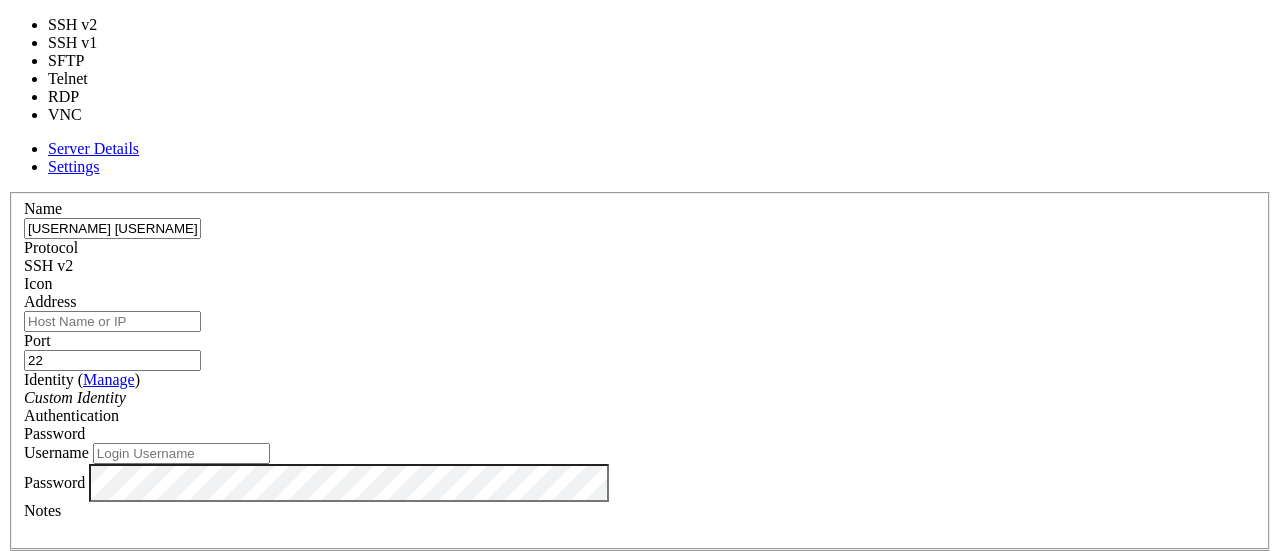 click on "Protocol
SSH v2" at bounding box center [640, 257] 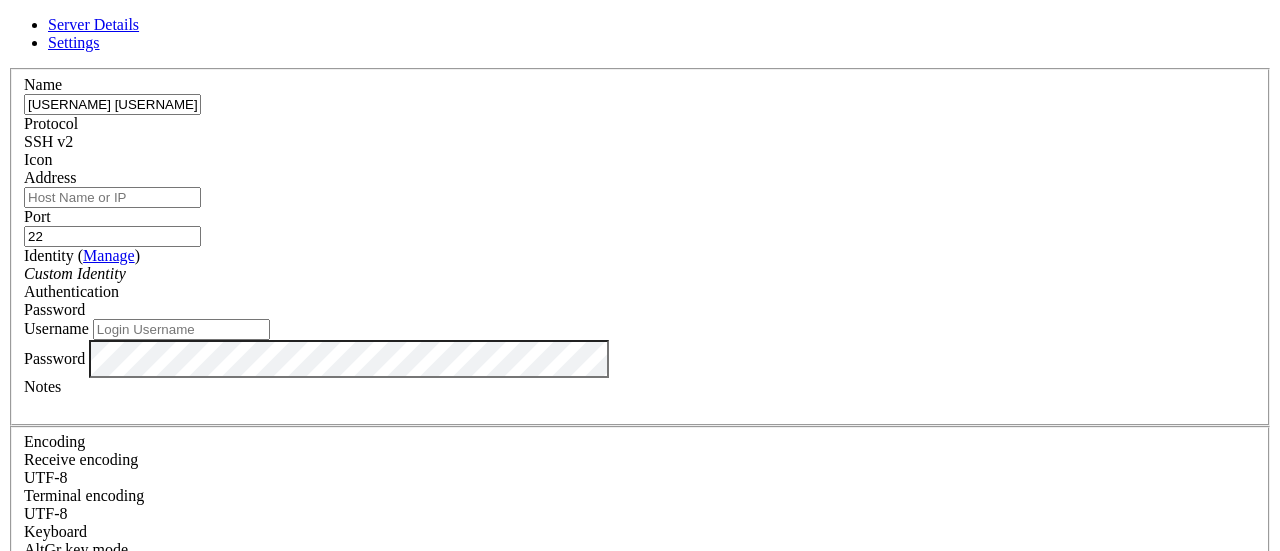 click on "Icon" at bounding box center [640, 160] 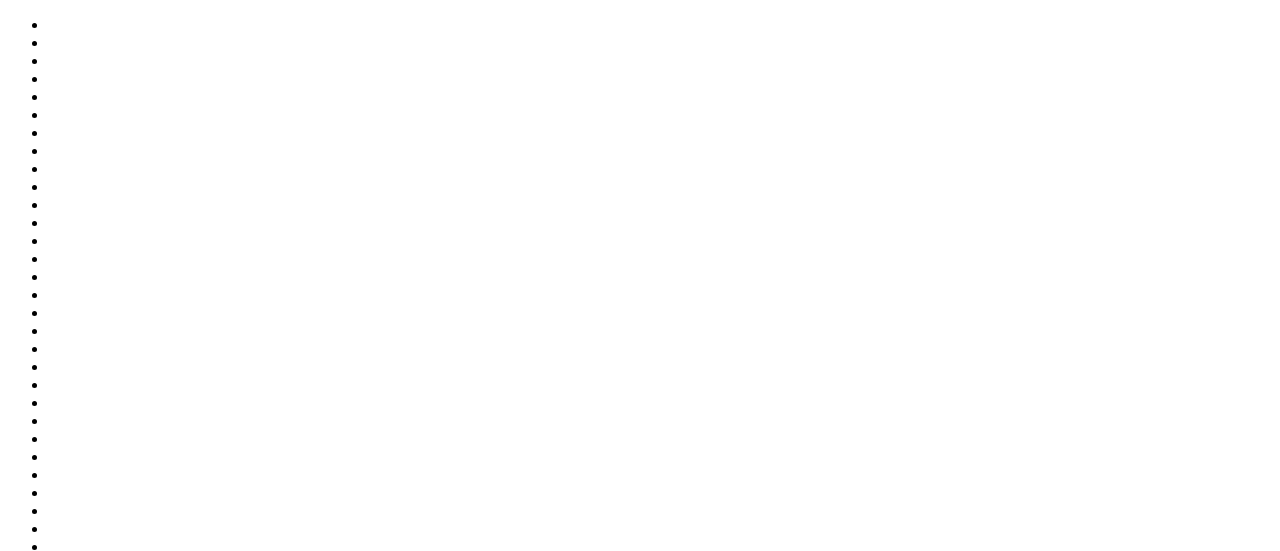 scroll, scrollTop: 354, scrollLeft: 0, axis: vertical 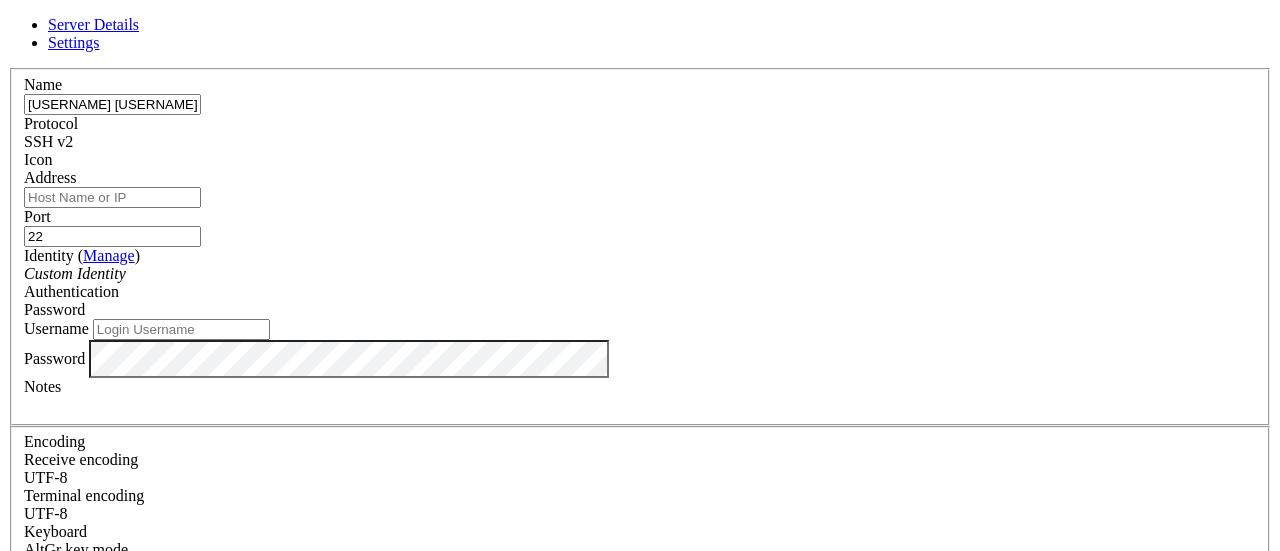 click at bounding box center [640, 169] 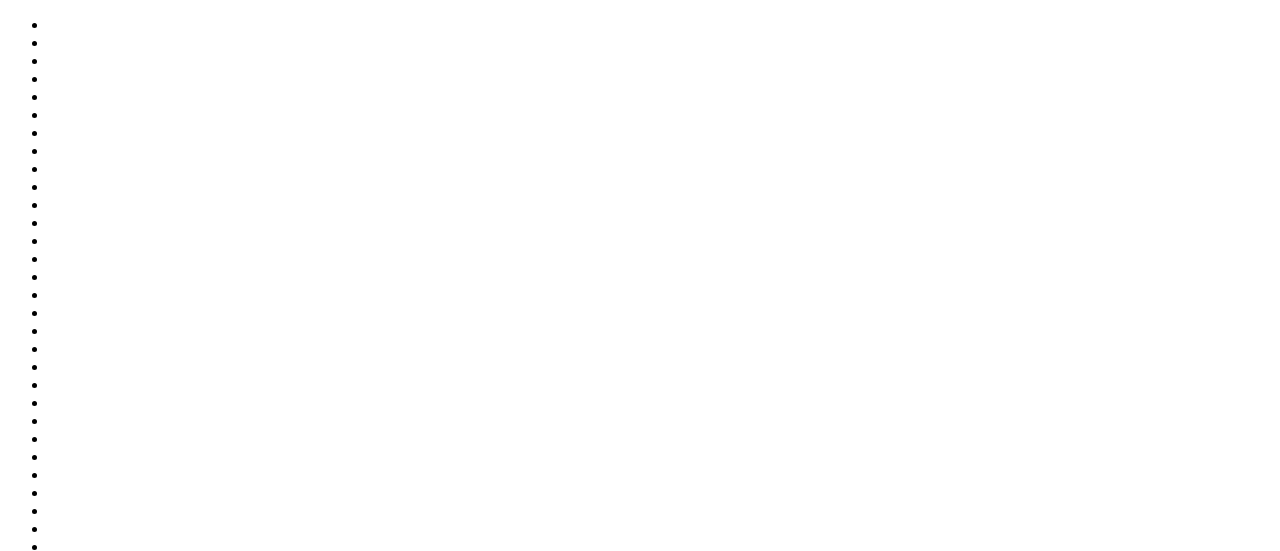 scroll, scrollTop: 0, scrollLeft: 0, axis: both 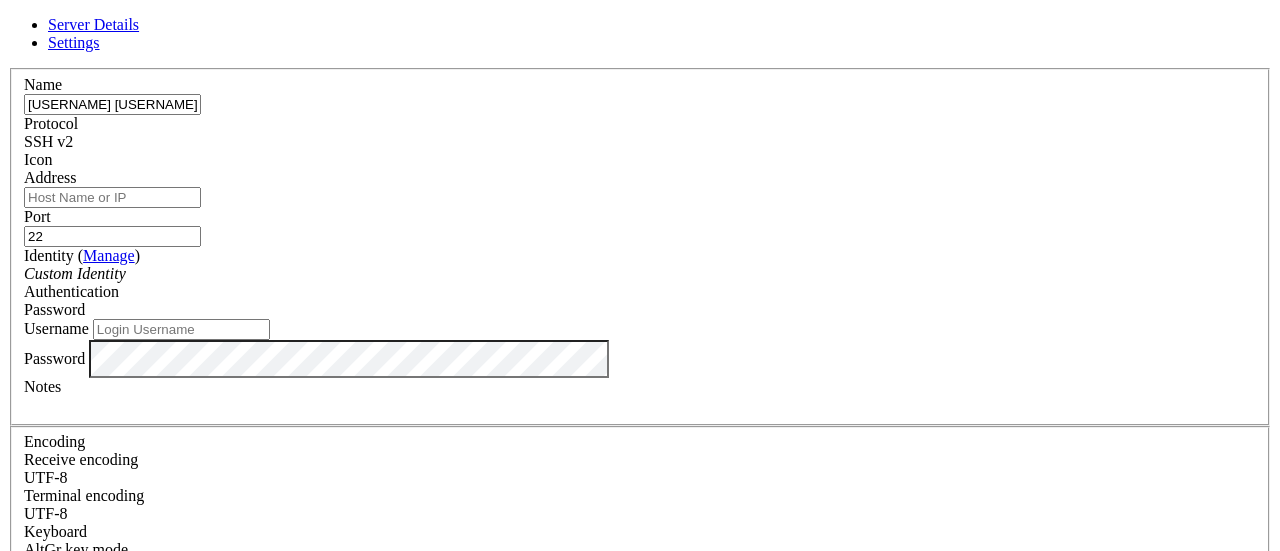 click at bounding box center (640, 169) 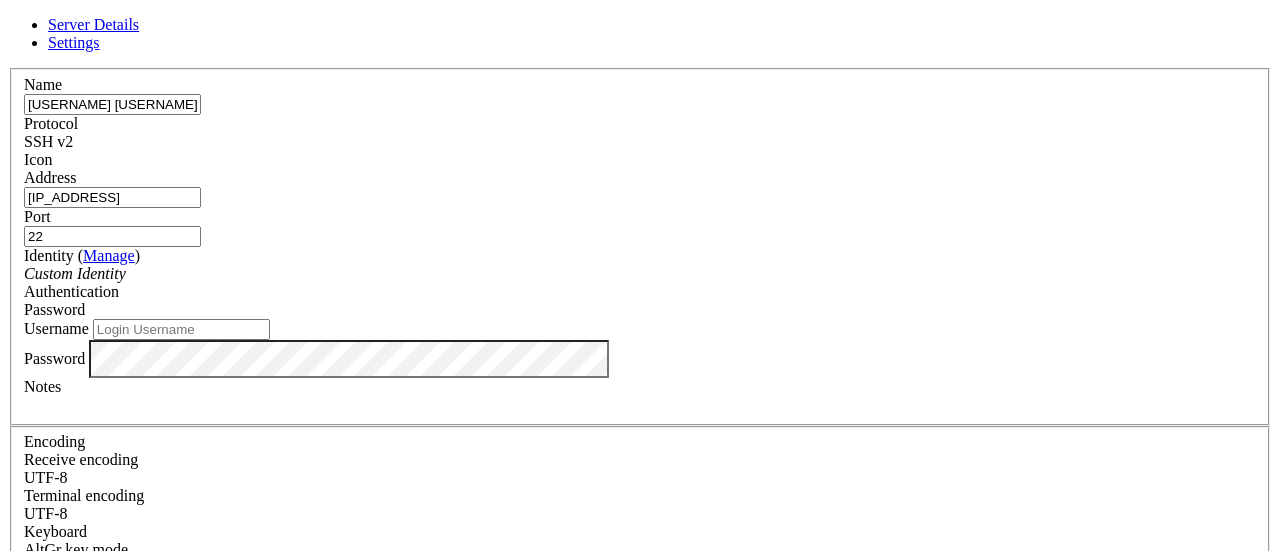 type on "[IP_ADDRESS]" 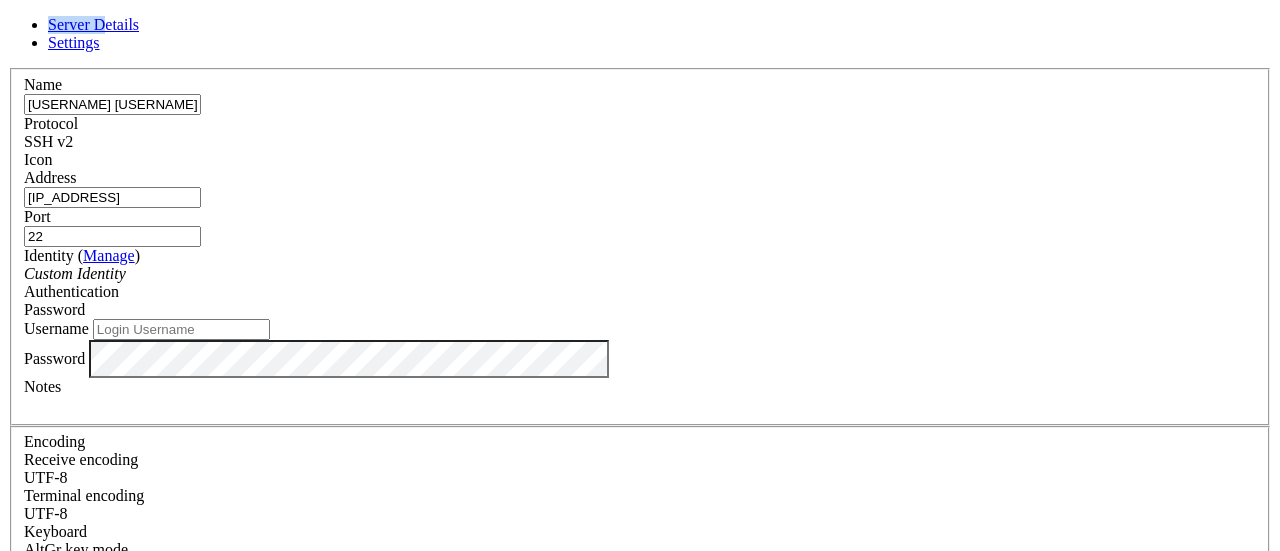 click on "Server Details" at bounding box center [93, 24] 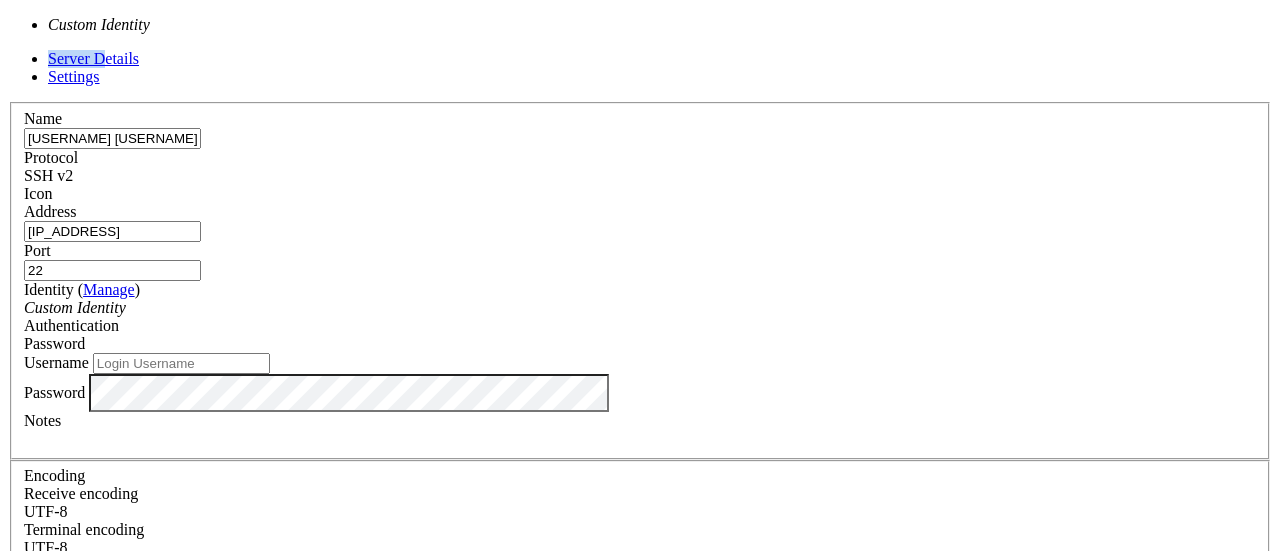 click on "Custom Identity" at bounding box center [640, 308] 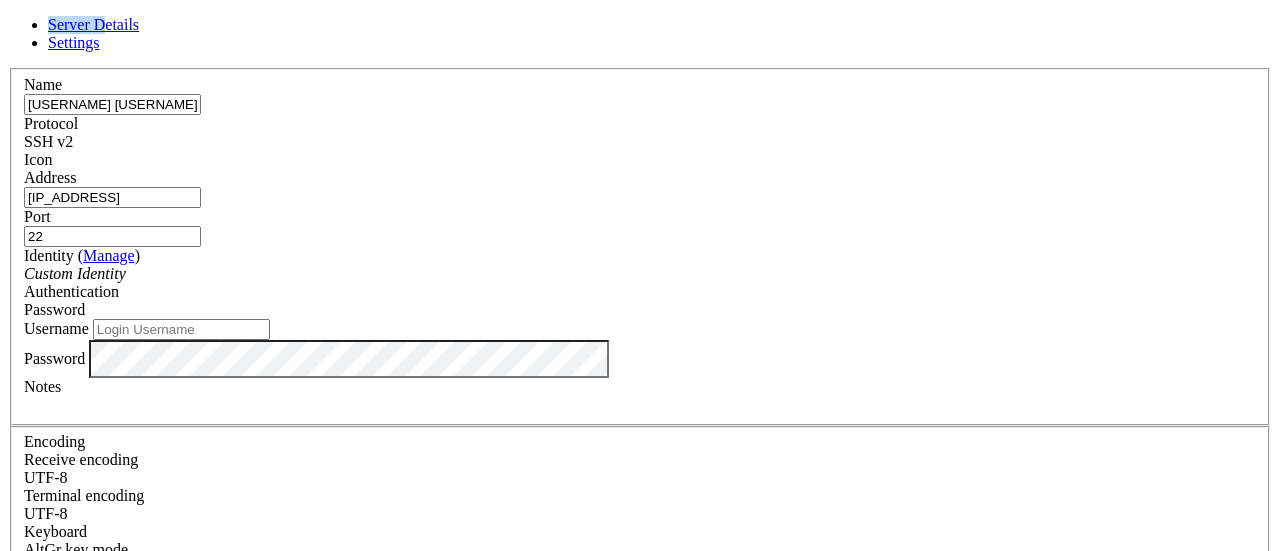 click on "Custom Identity" at bounding box center (640, 274) 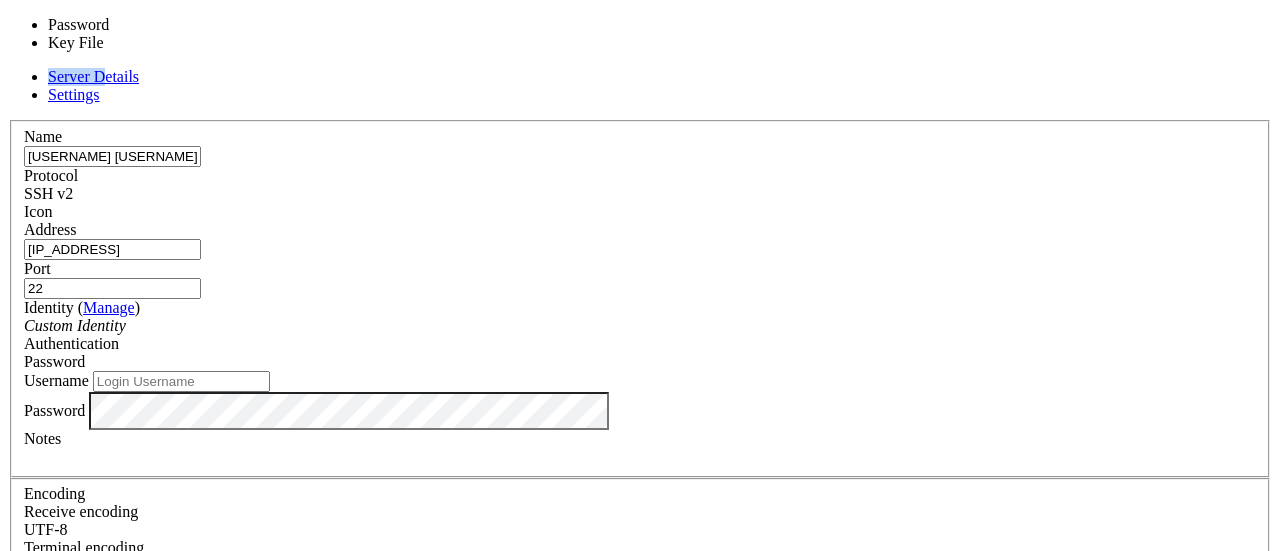 click on "Password" at bounding box center [640, 362] 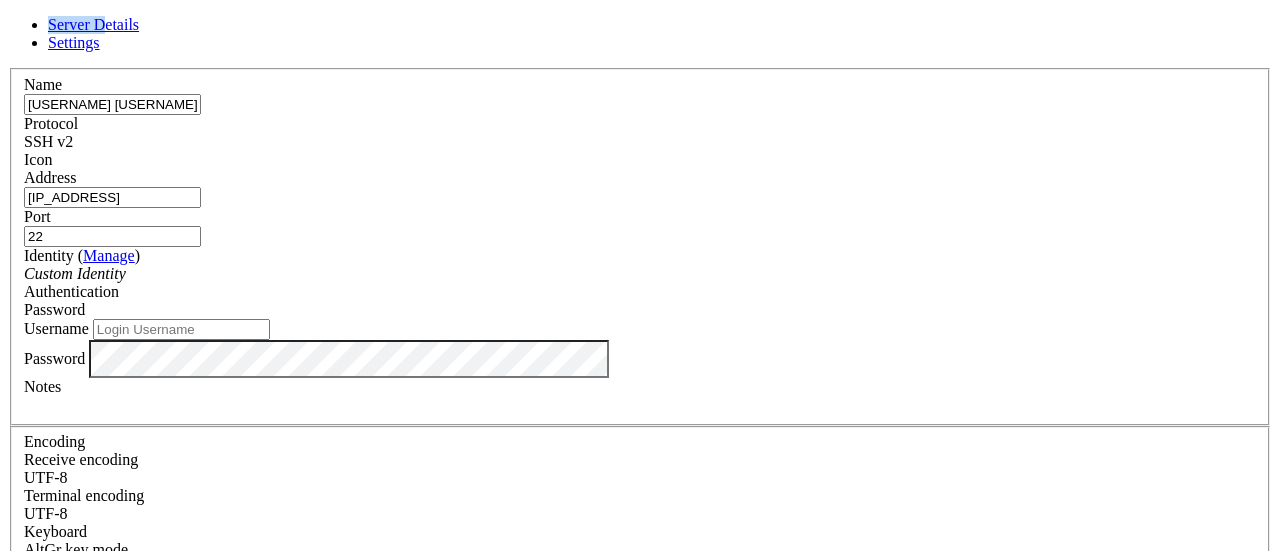 click on "Password" at bounding box center (640, 310) 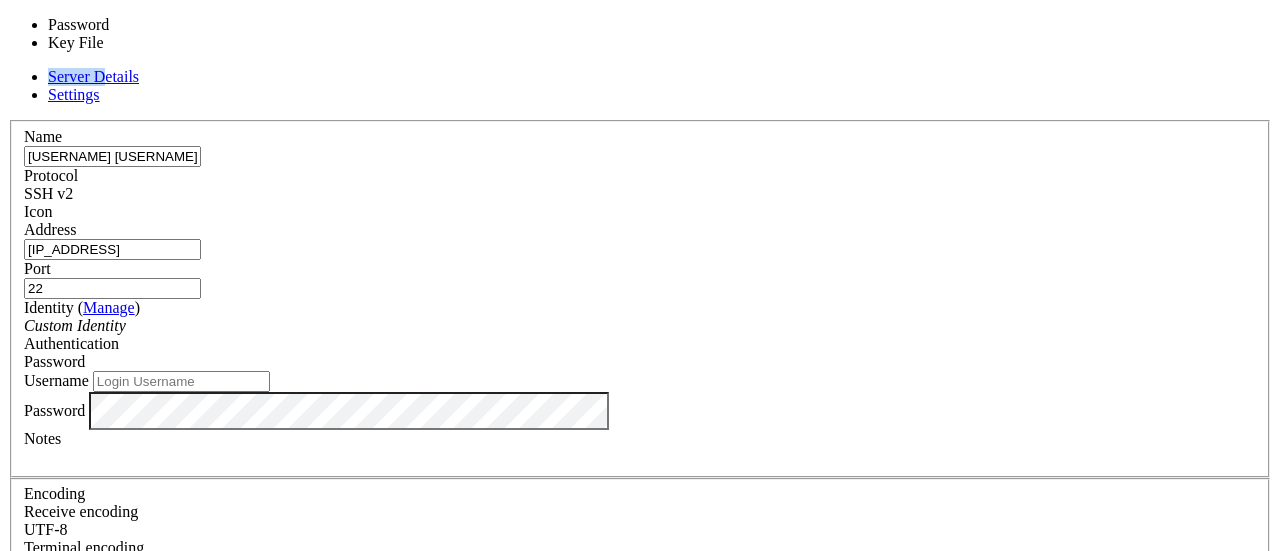 click on "Password" at bounding box center [640, 362] 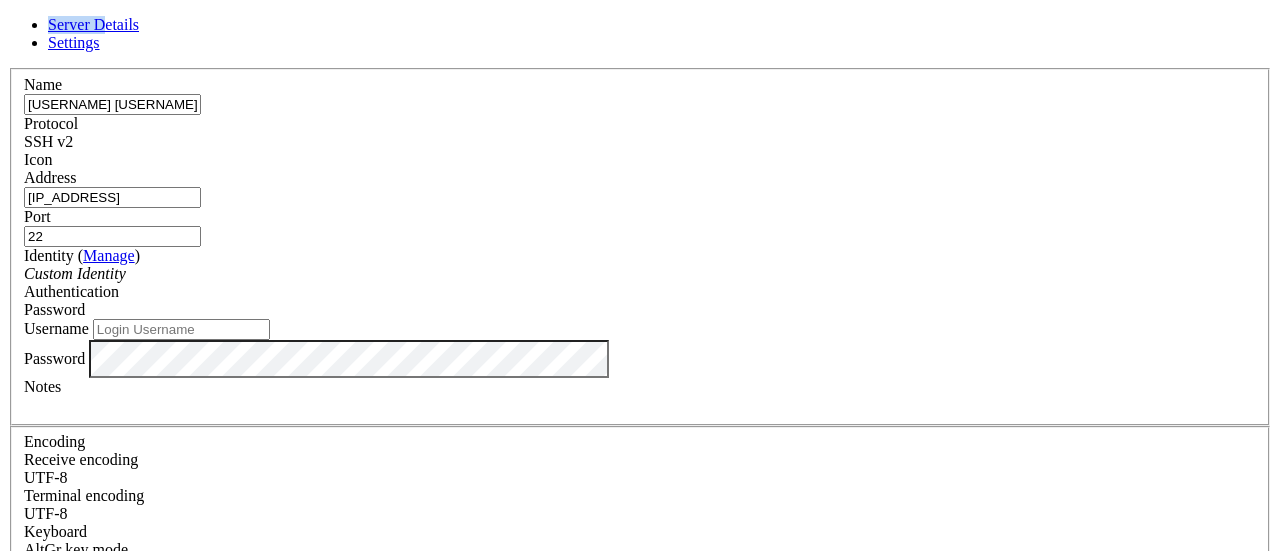click on "Password" at bounding box center [640, 310] 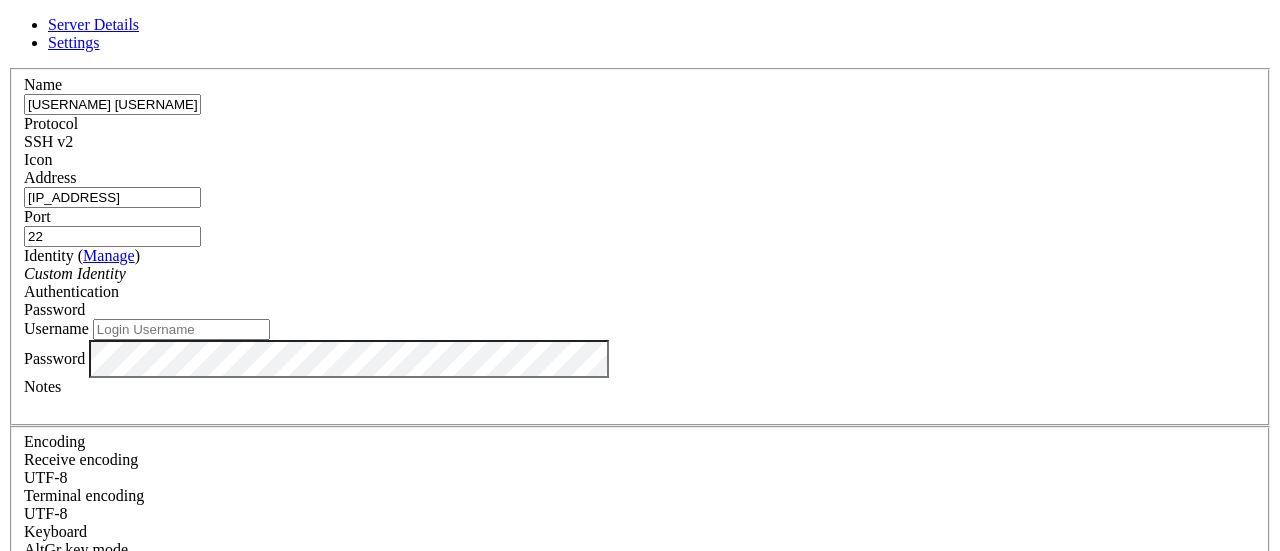click on "Username" at bounding box center [181, 329] 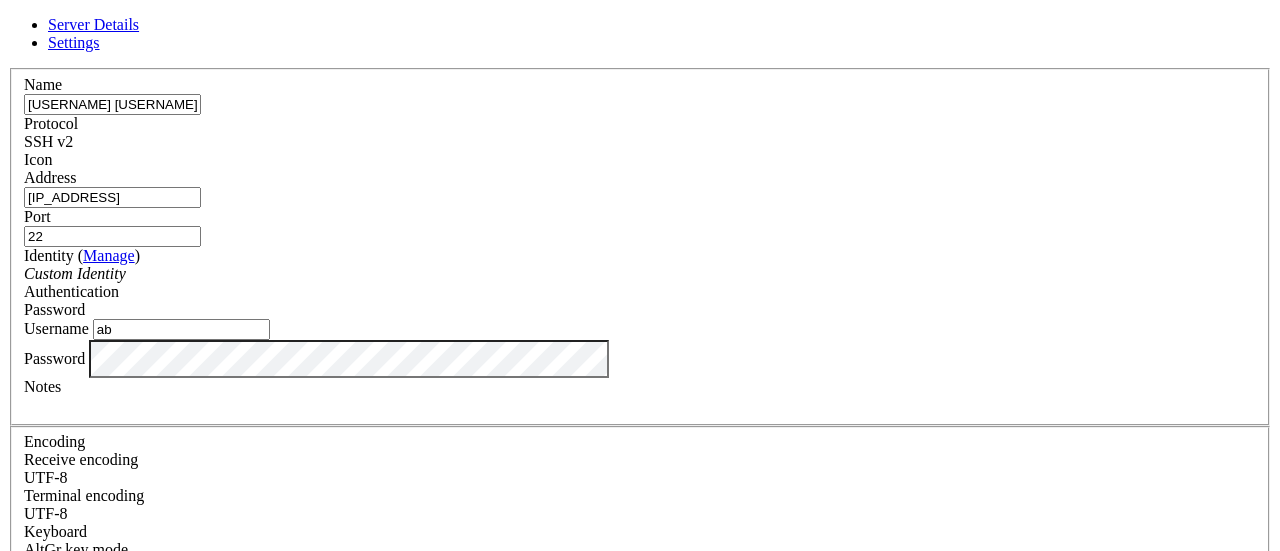 type on "a" 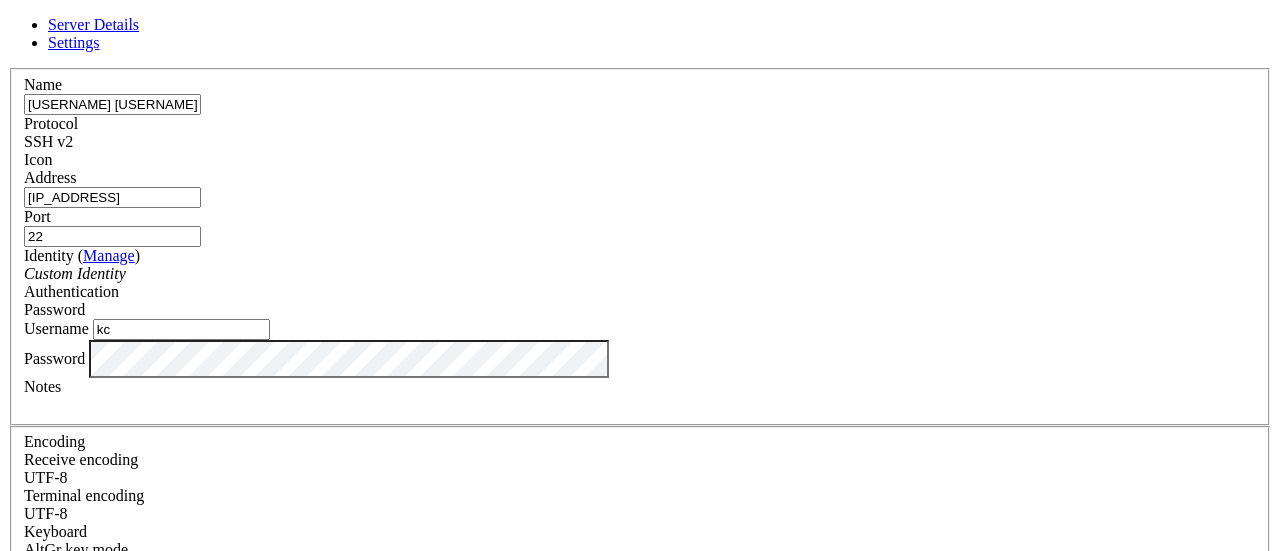 type on "k" 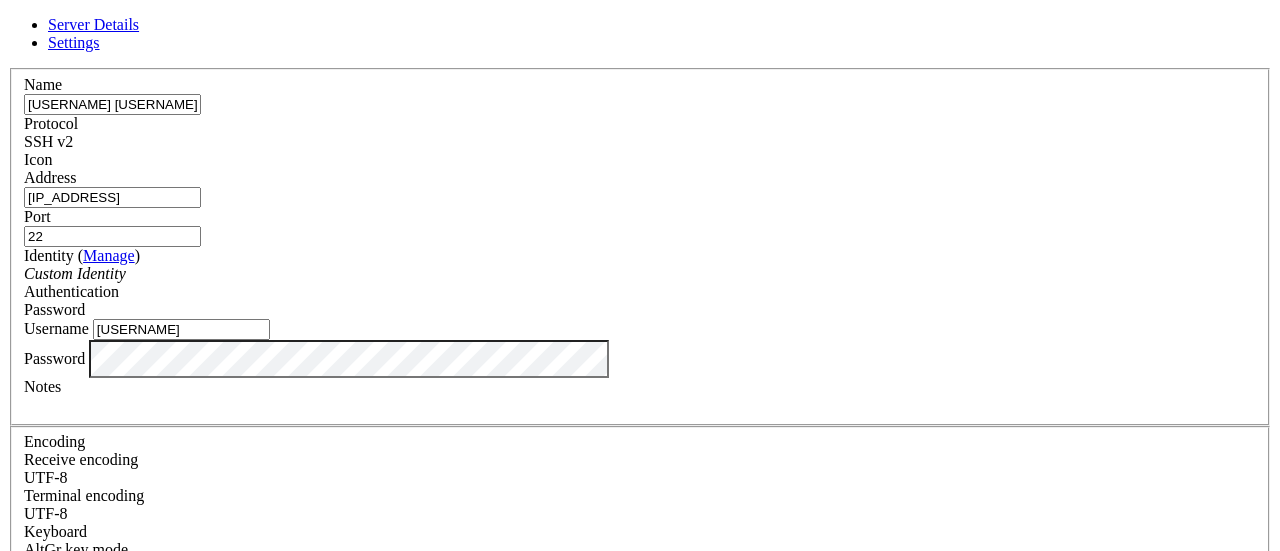 type on "[USERNAME]" 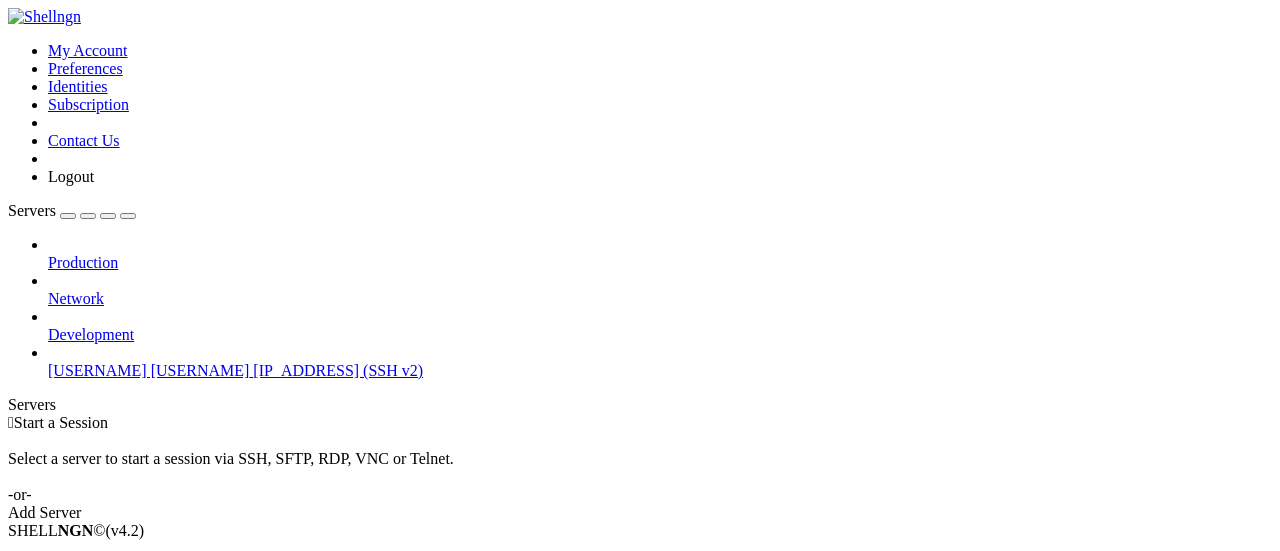 click on "  Start a Session
Select a server to start a session via SSH, SFTP, RDP, VNC or Telnet.   -or-
Add Server" at bounding box center (640, 468) 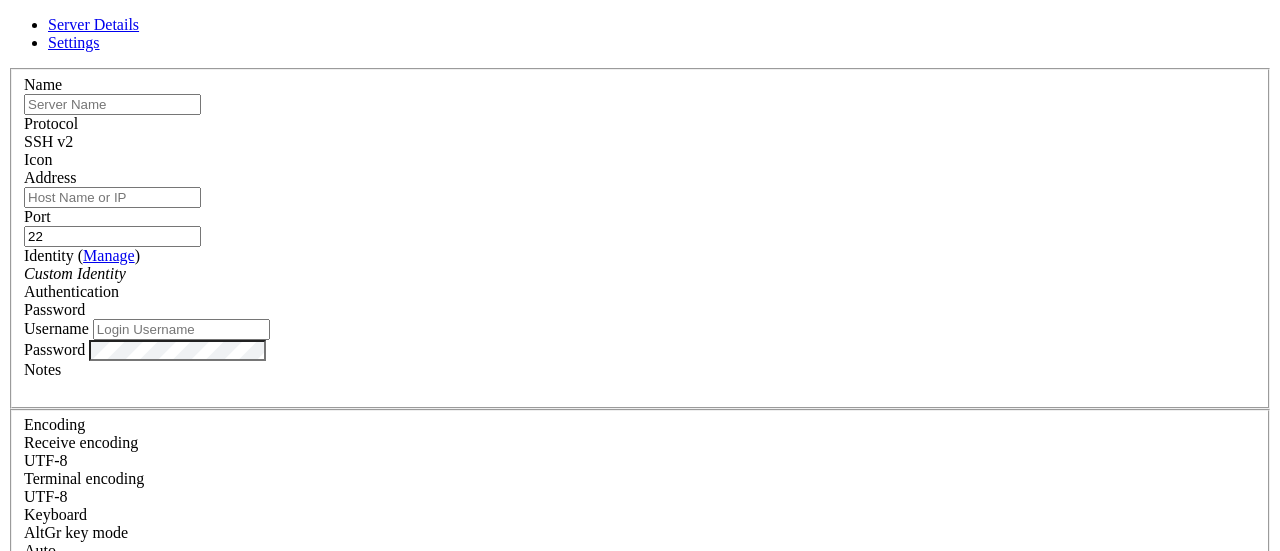 type on "[USERNAME]" 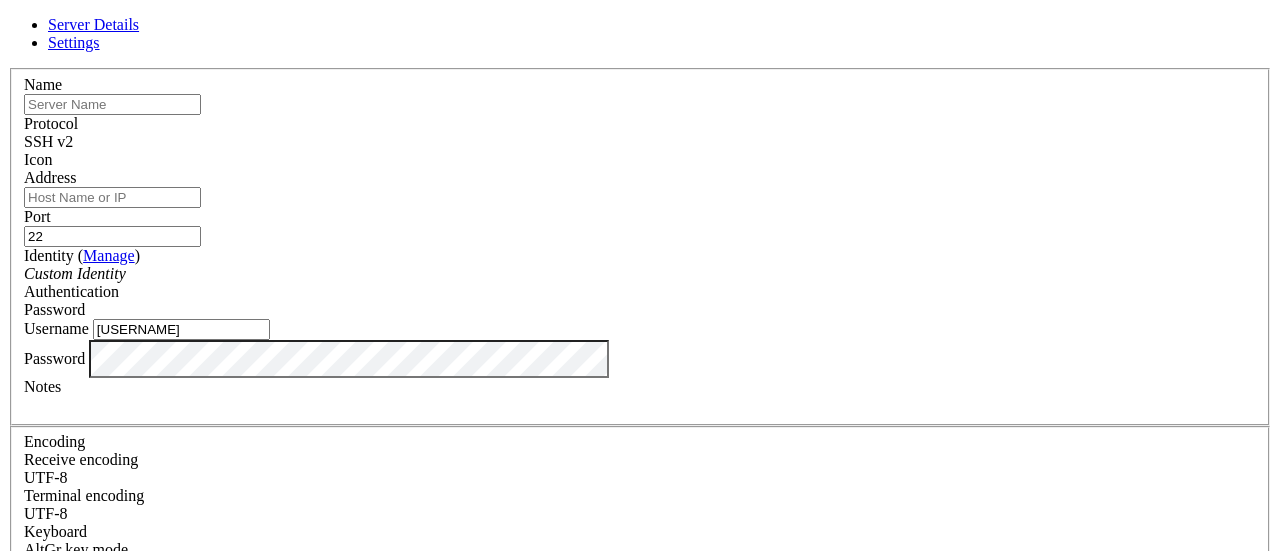 click on "Cancel" at bounding box center (640, 812) 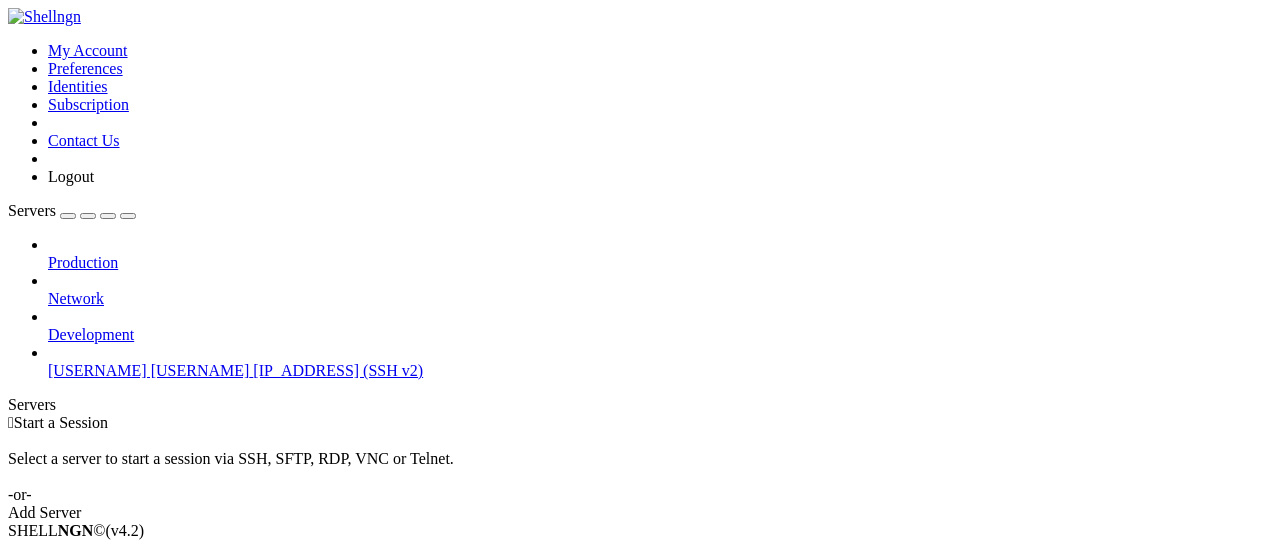 click on "[USERNAME] [USERNAME]" at bounding box center (148, 370) 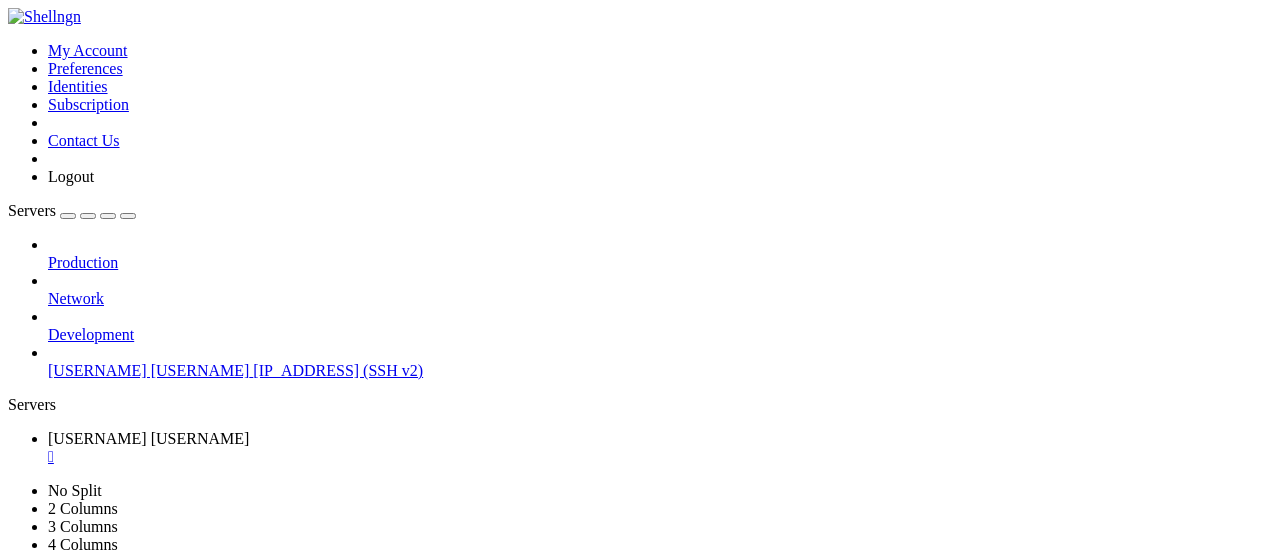 scroll, scrollTop: 0, scrollLeft: 0, axis: both 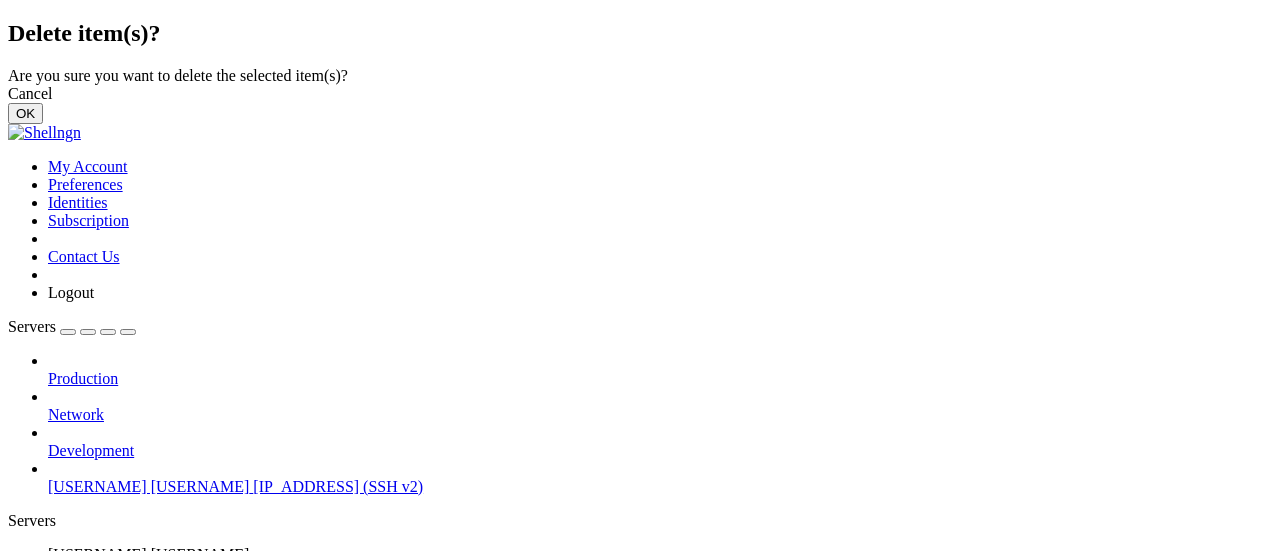click on "OK" at bounding box center [25, 113] 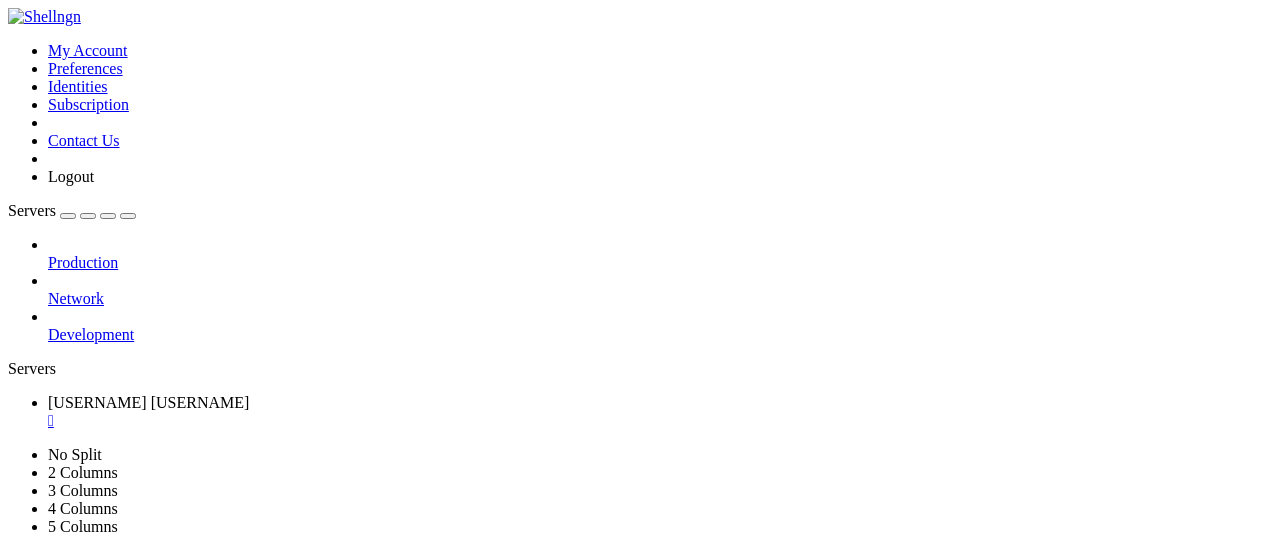 click at bounding box center [68, 216] 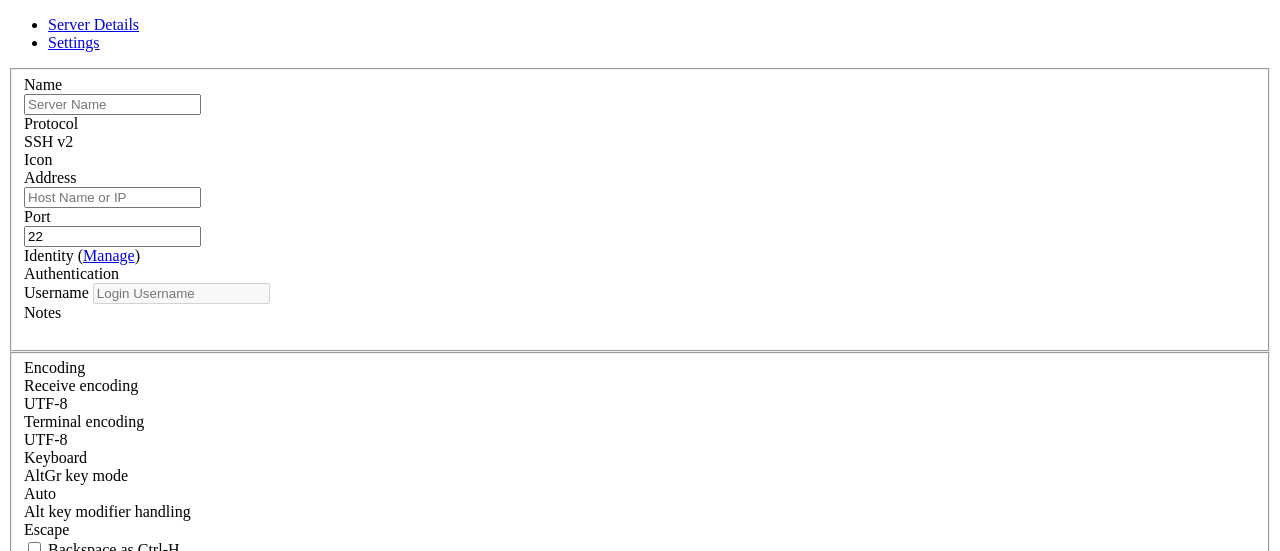 type 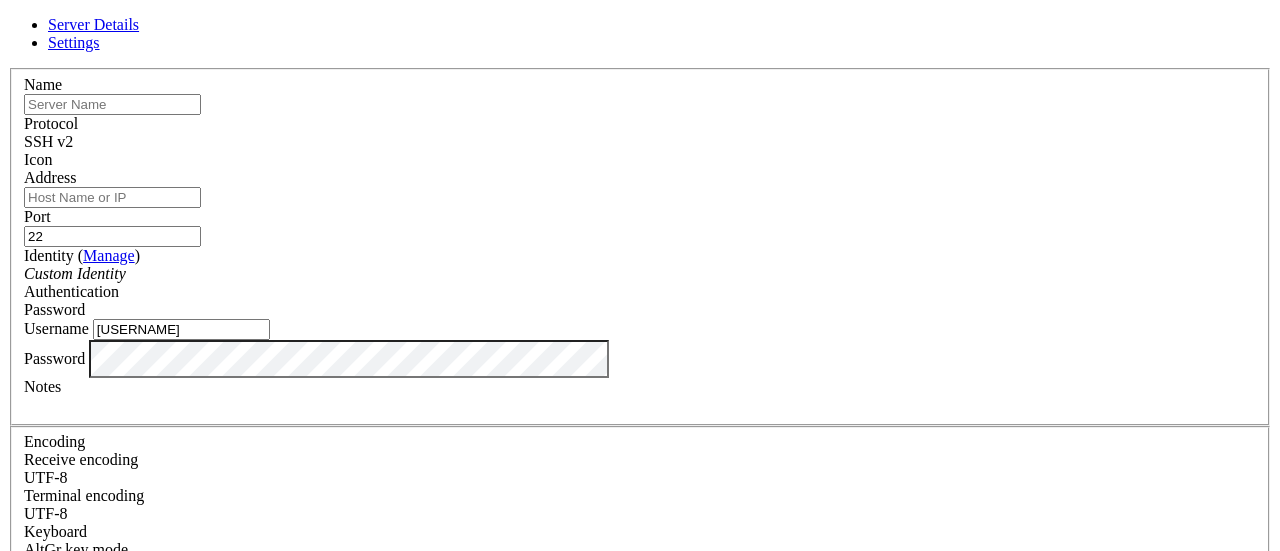 click on "Cancel" at bounding box center (640, 812) 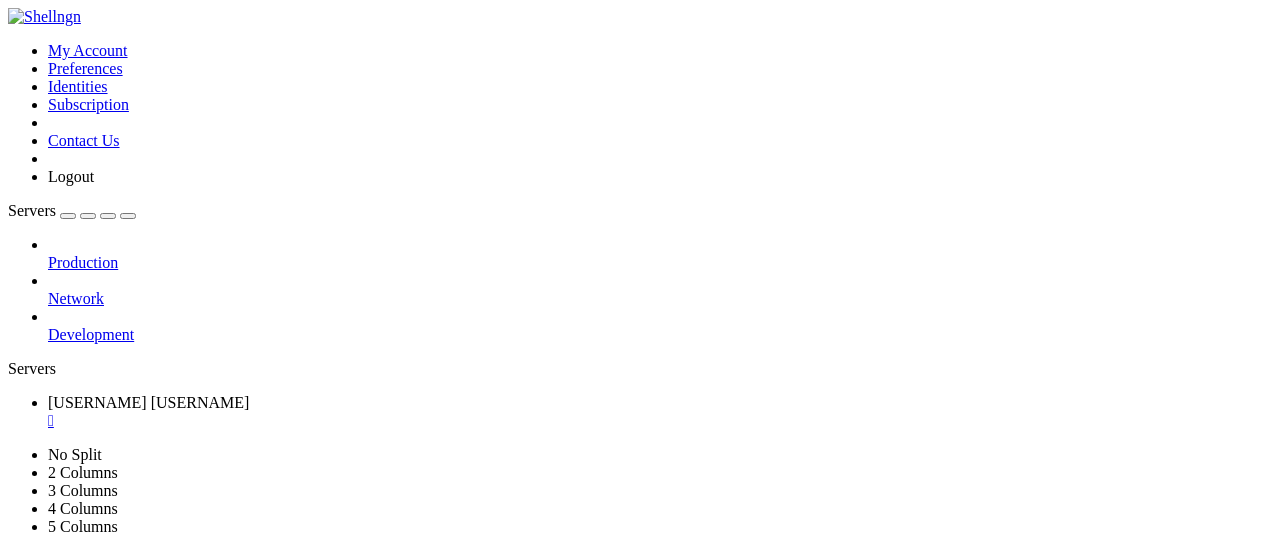 click on "Reconnect" at bounding box center (48, 798) 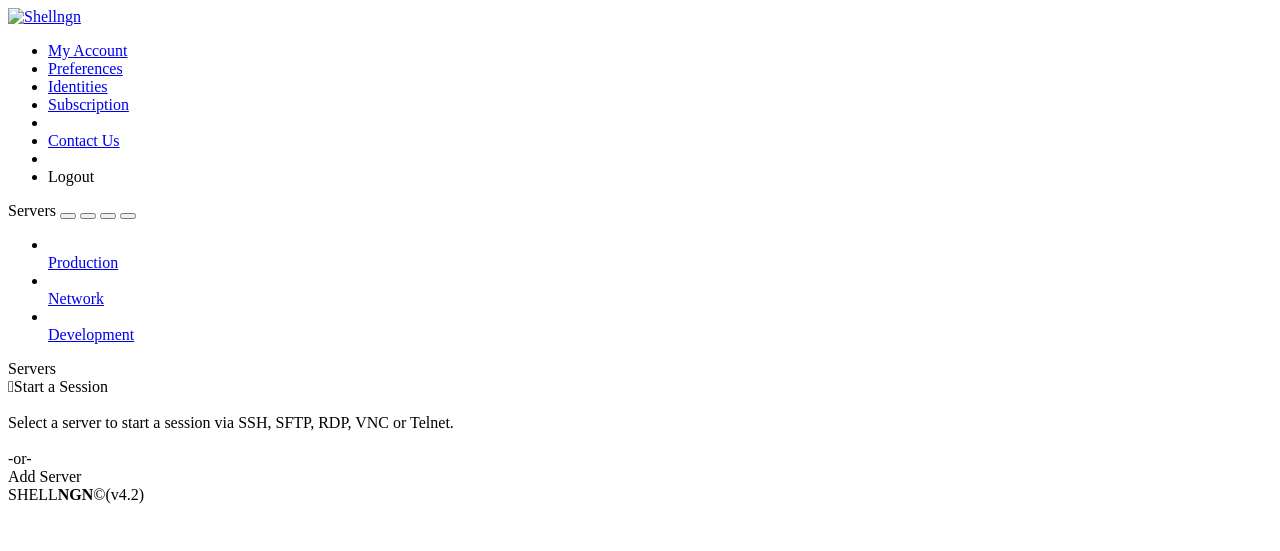 click at bounding box center (68, 216) 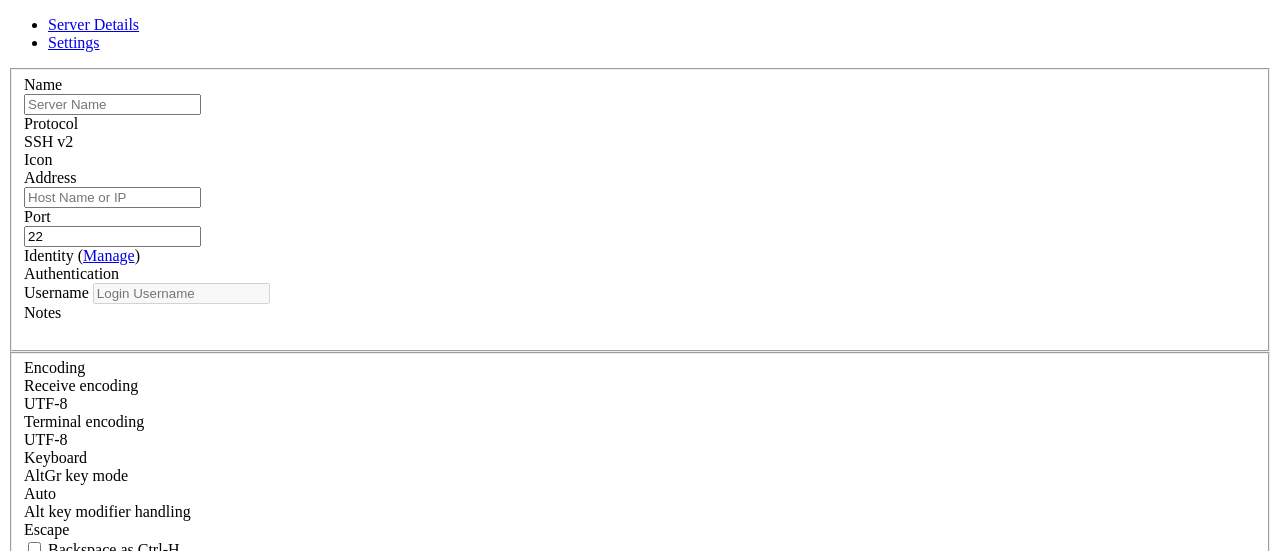type on "[USERNAME]" 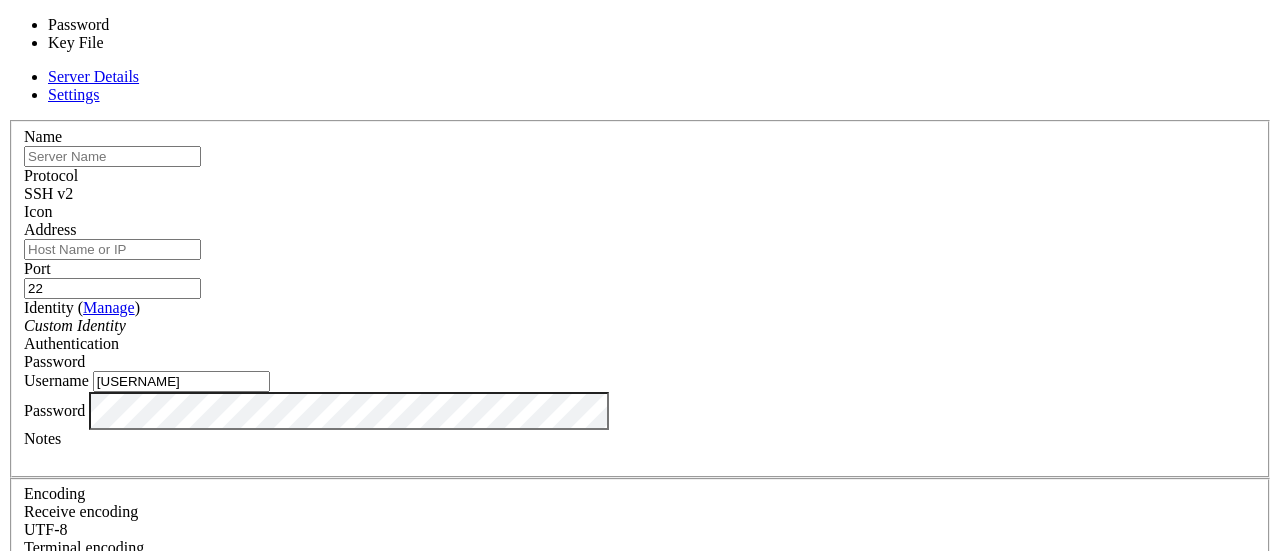 click on "Password" at bounding box center (640, 362) 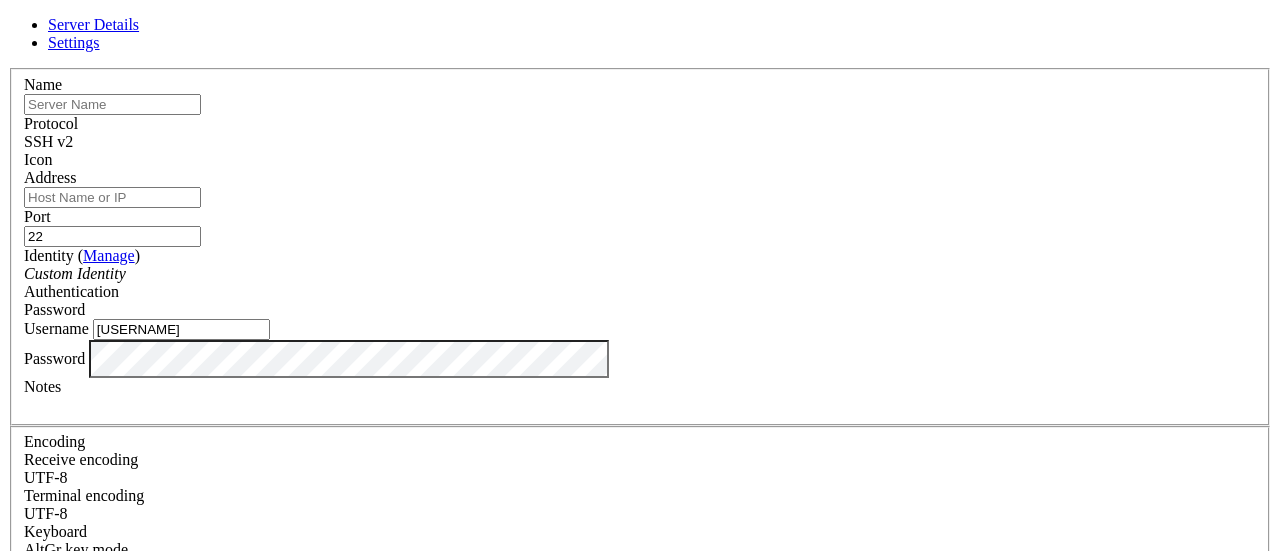 click on "Password" at bounding box center (640, 310) 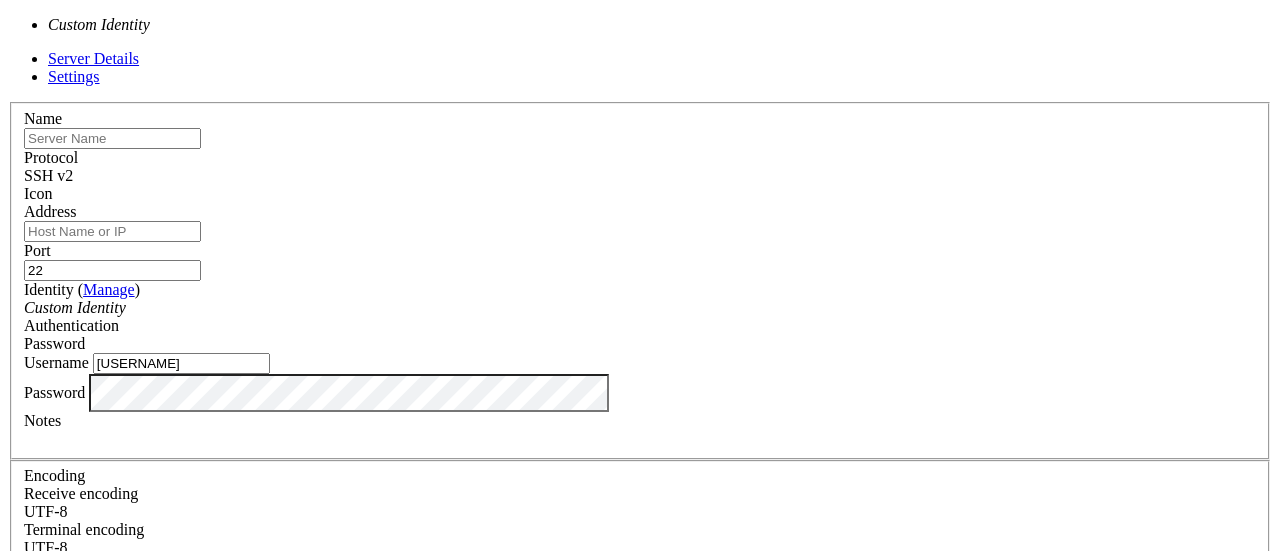 click on "Custom Identity" at bounding box center [640, 308] 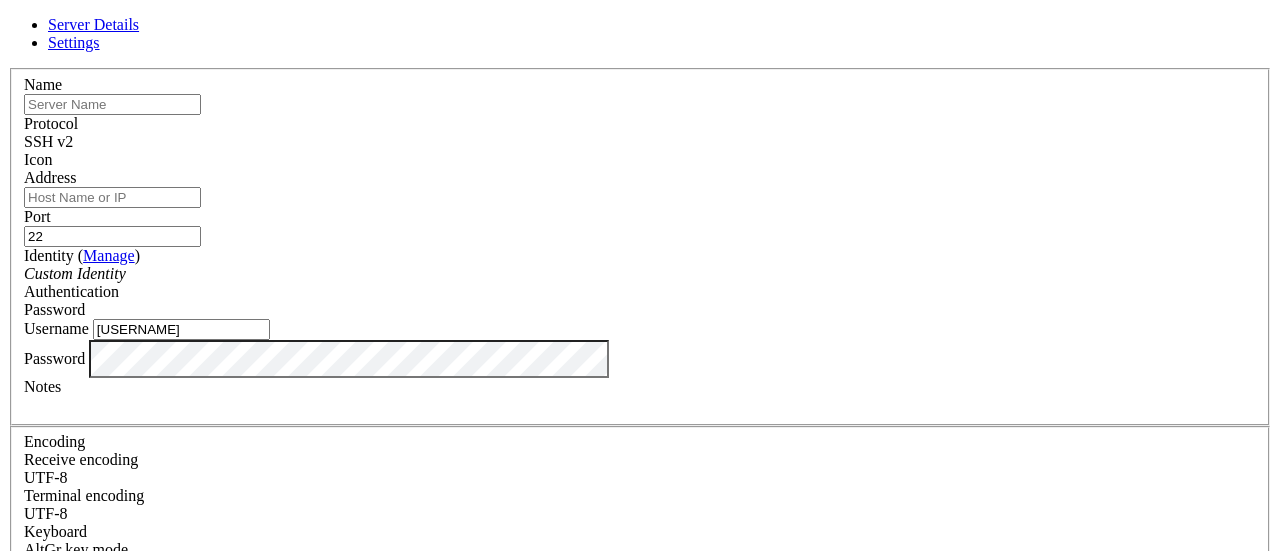 scroll, scrollTop: 0, scrollLeft: 0, axis: both 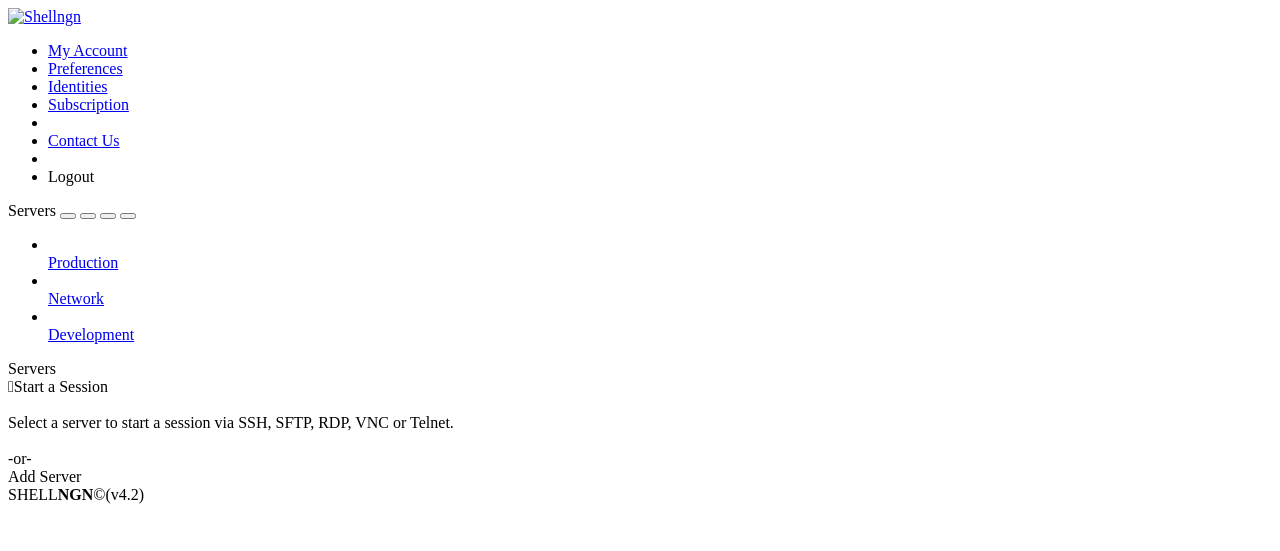 click at bounding box center (68, 216) 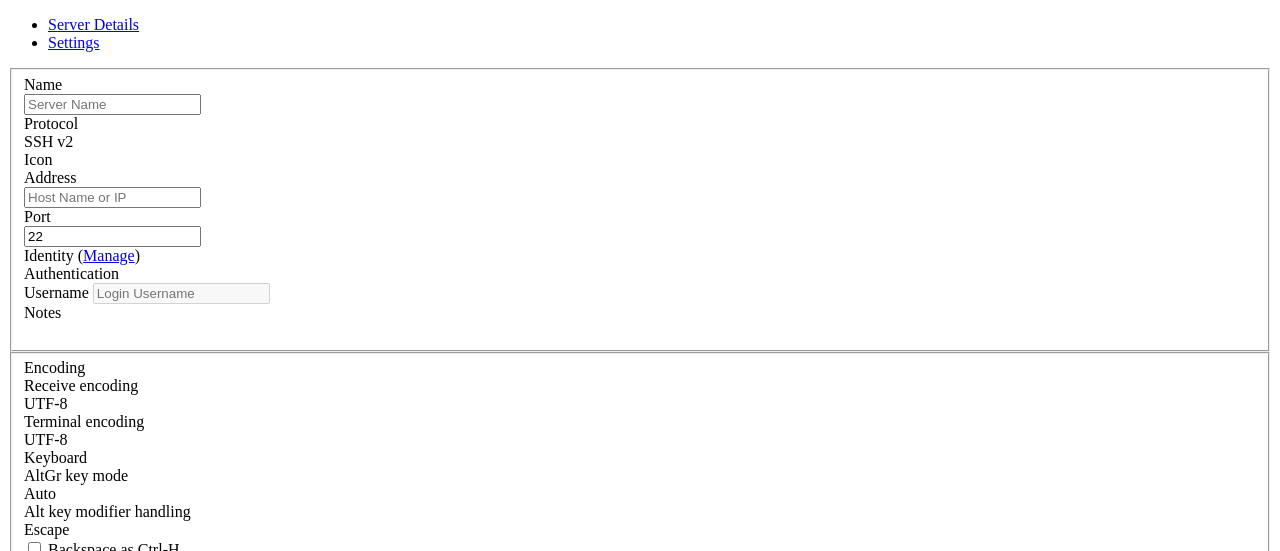 type on "[USERNAME]" 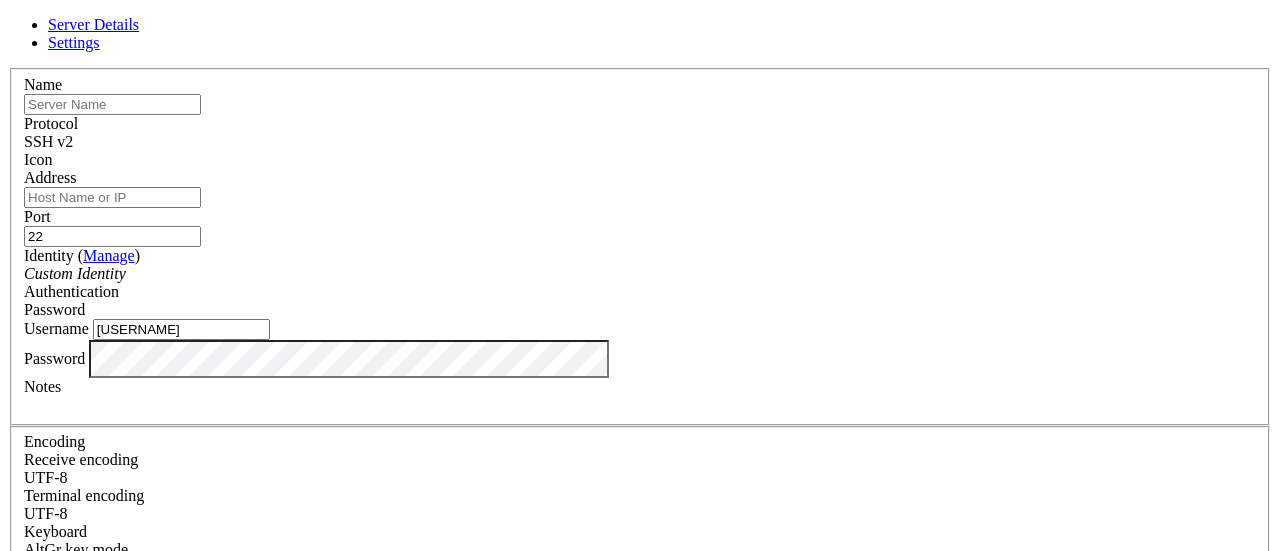 click on "Settings" at bounding box center (74, 42) 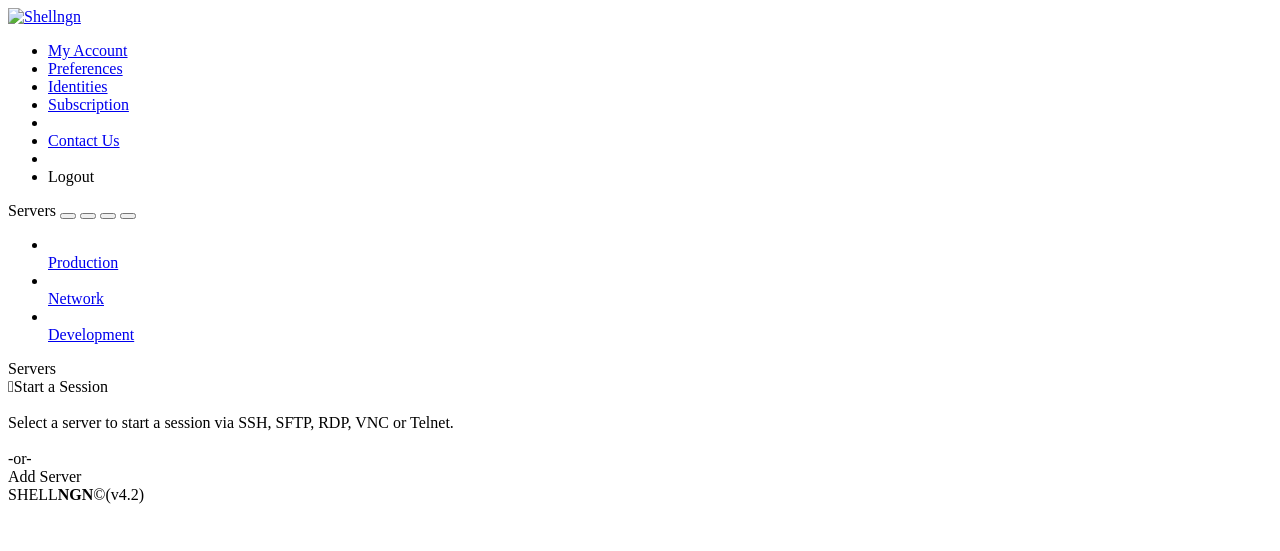 click at bounding box center [44, 17] 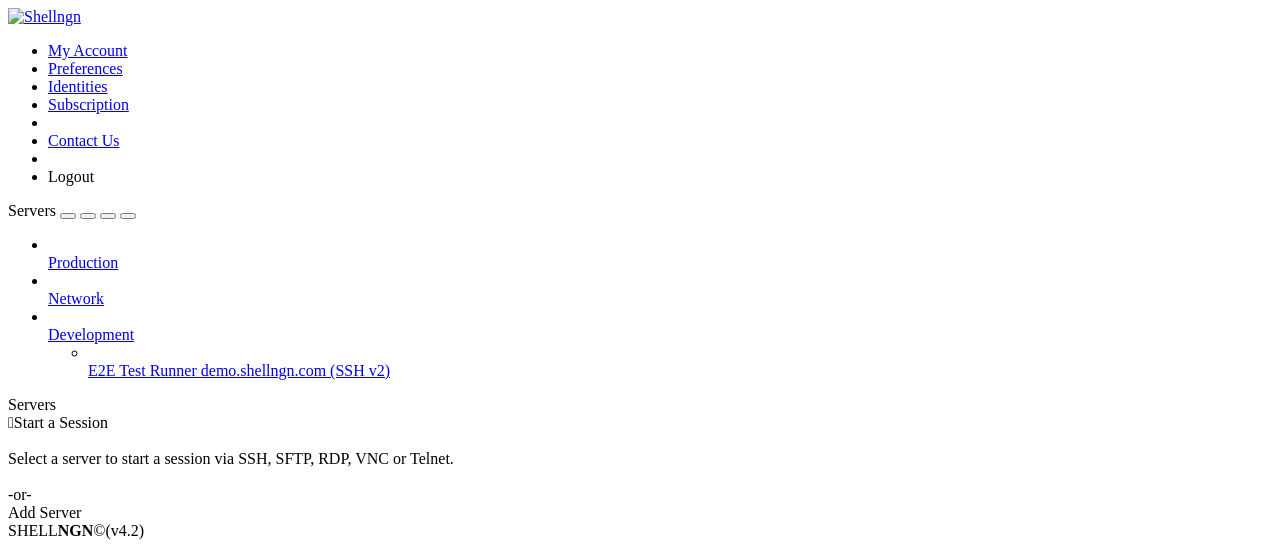 click at bounding box center [660, 281] 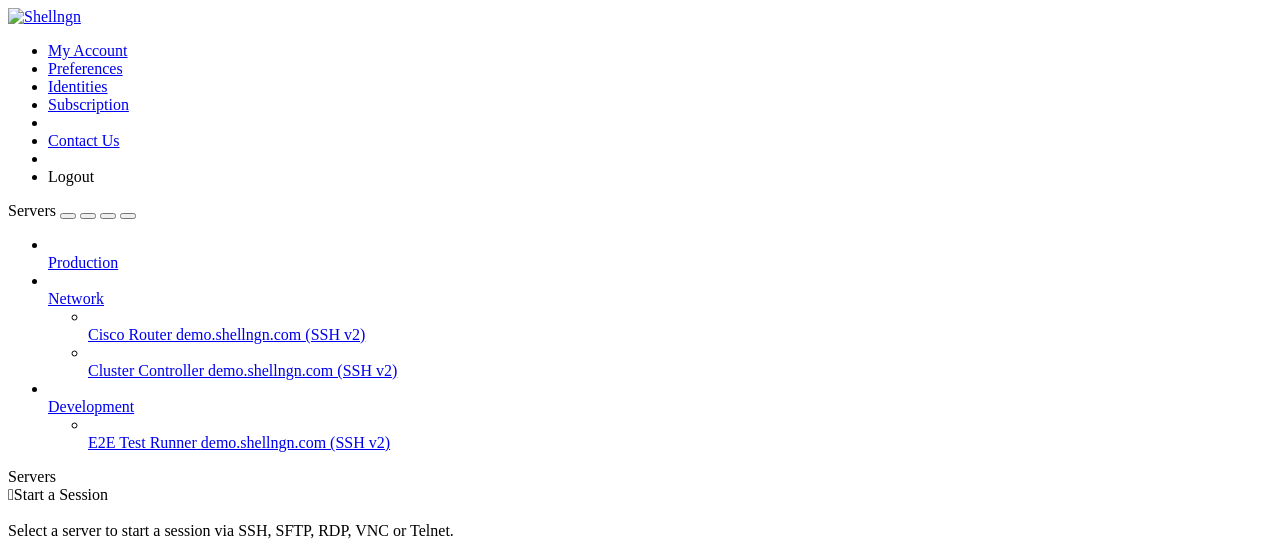 click on "Cisco Router" at bounding box center (130, 334) 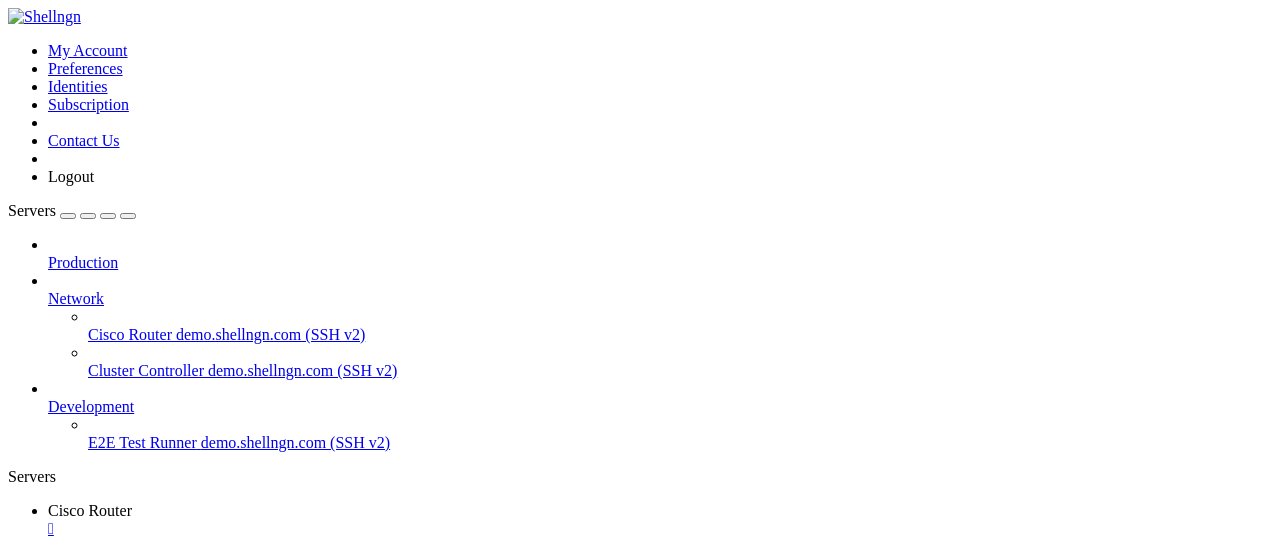 scroll, scrollTop: 0, scrollLeft: 0, axis: both 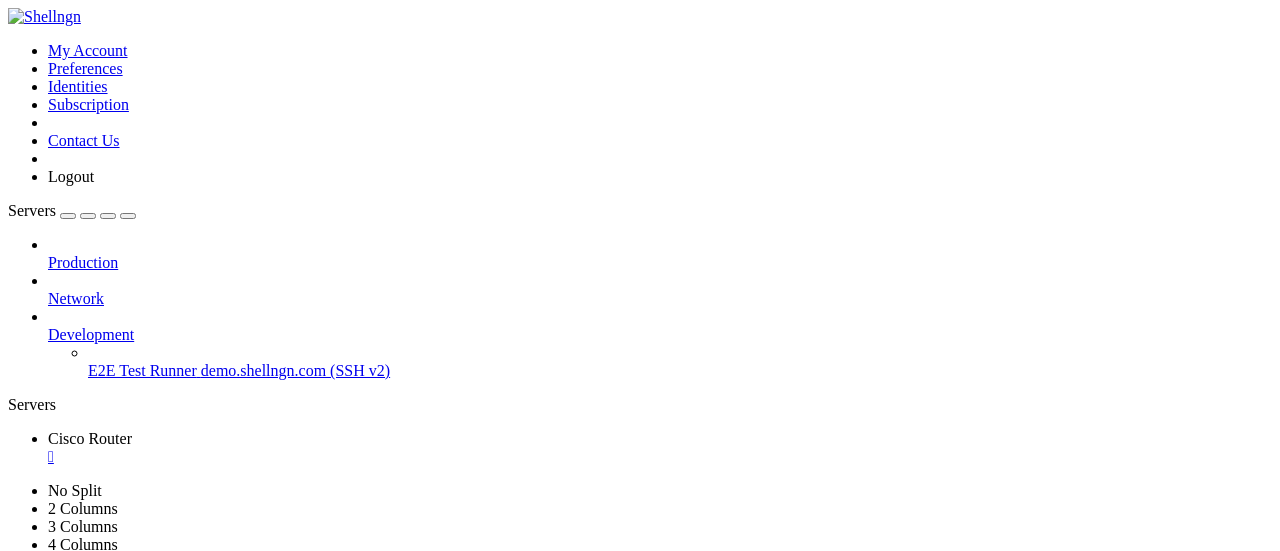 click at bounding box center (660, 245) 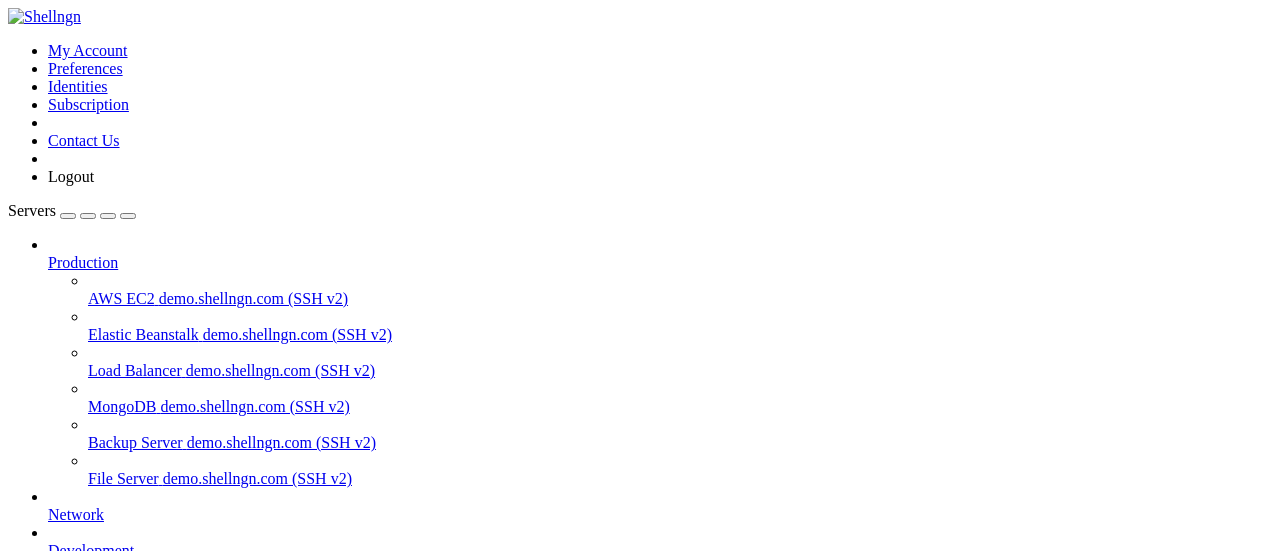 scroll, scrollTop: 47, scrollLeft: 0, axis: vertical 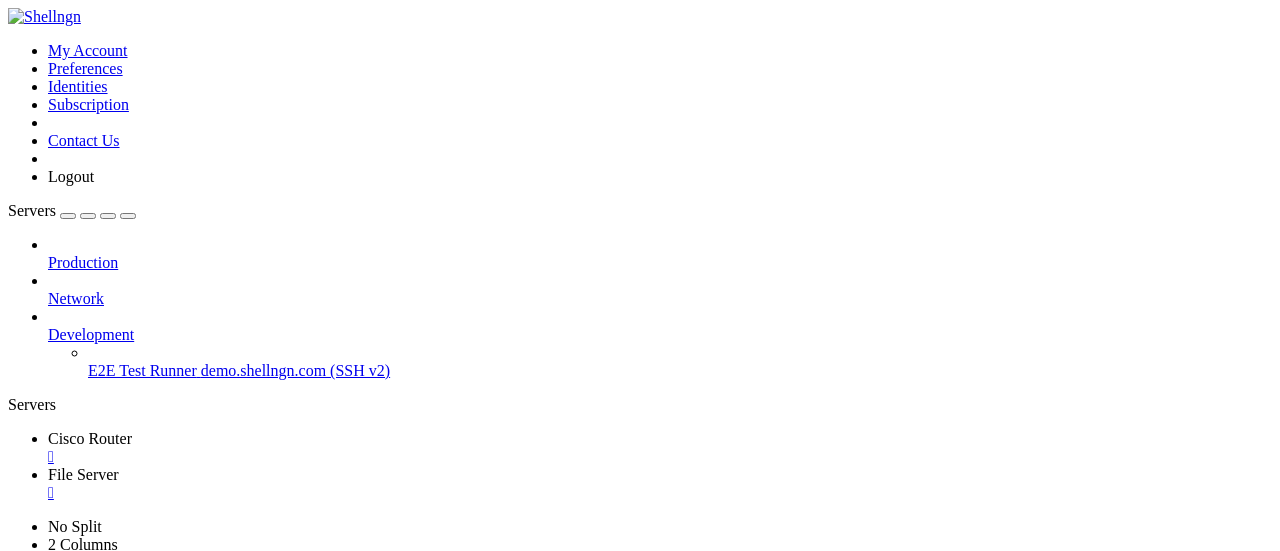 click on "Production   Network   Development   E2E Test Runner
[DOMAIN] (SSH v2)" at bounding box center [640, 308] 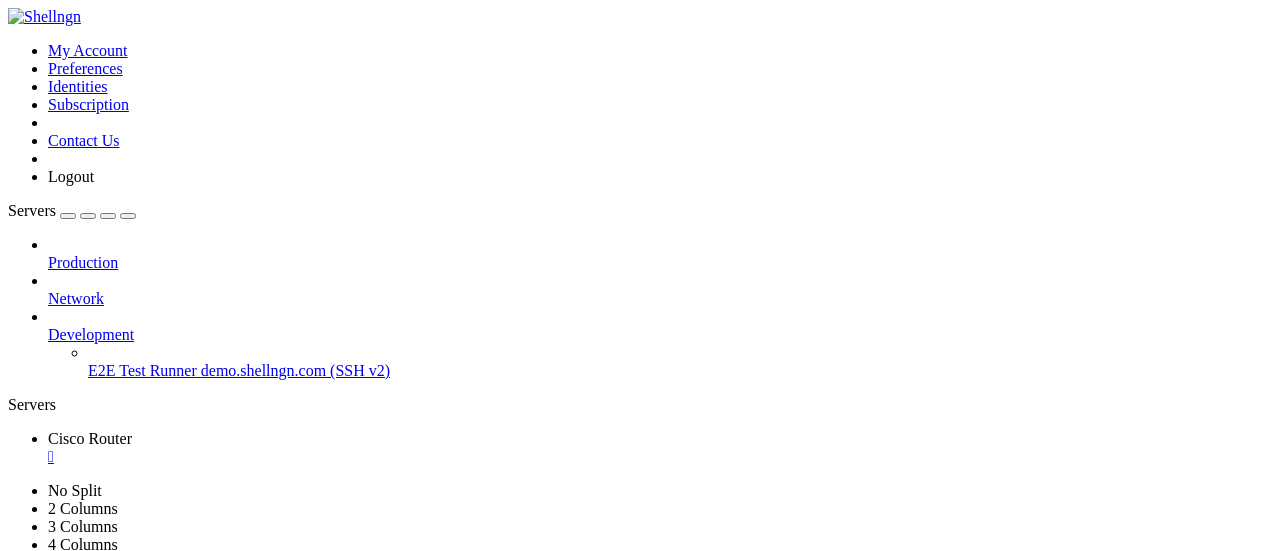click on "" at bounding box center [660, 457] 